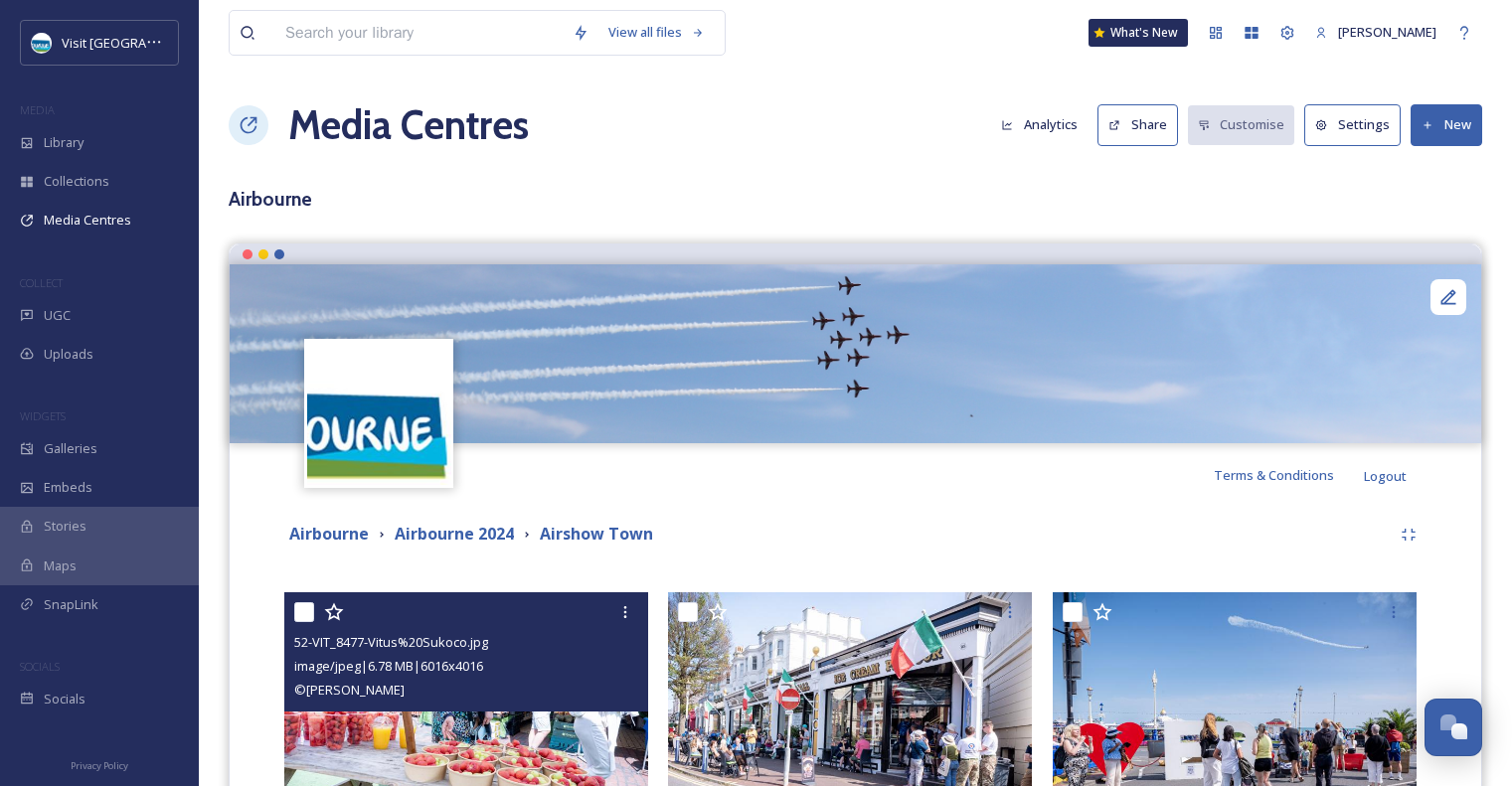 scroll, scrollTop: 434, scrollLeft: 0, axis: vertical 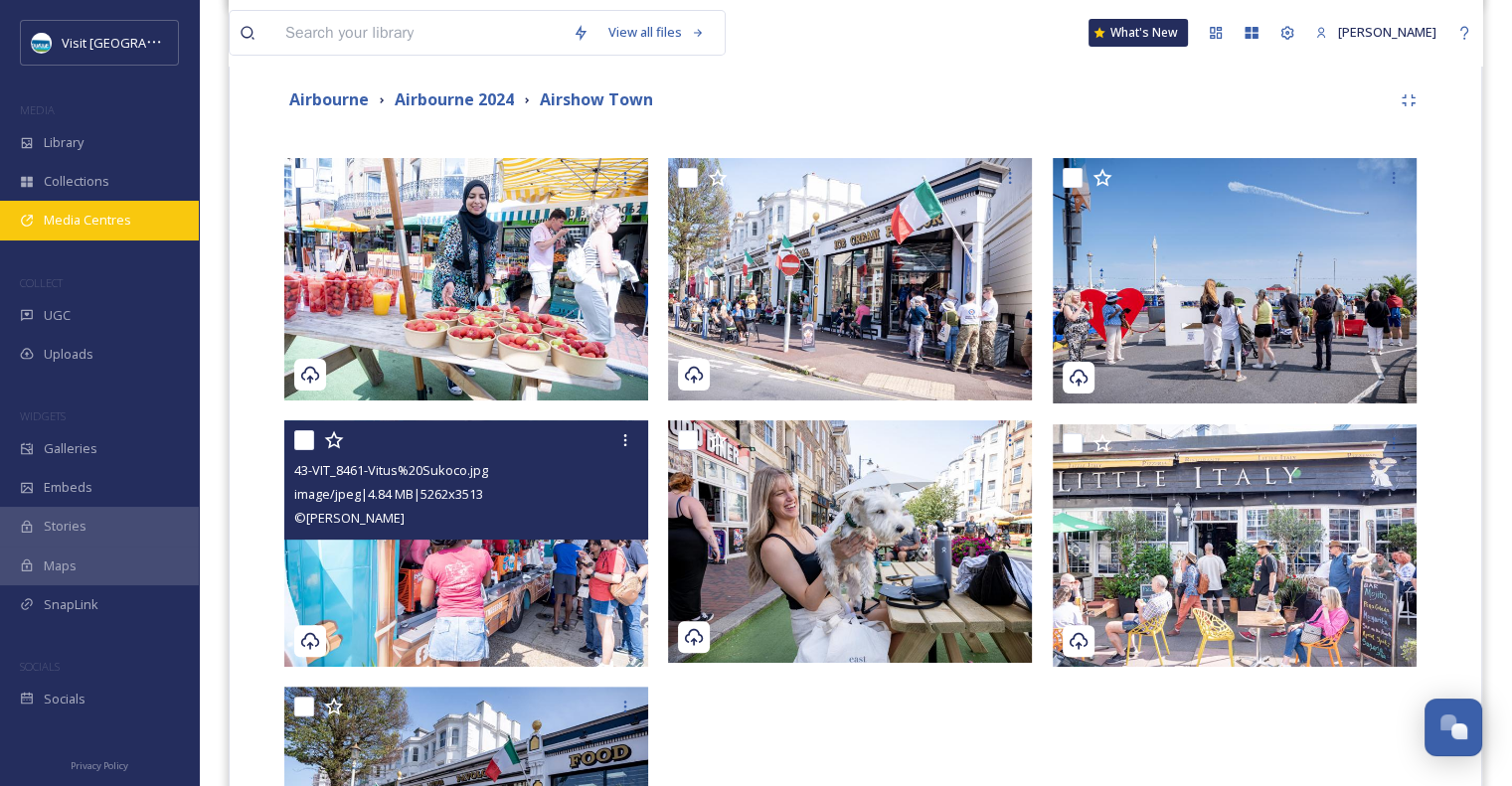 click on "Media Centres" at bounding box center [99, 220] 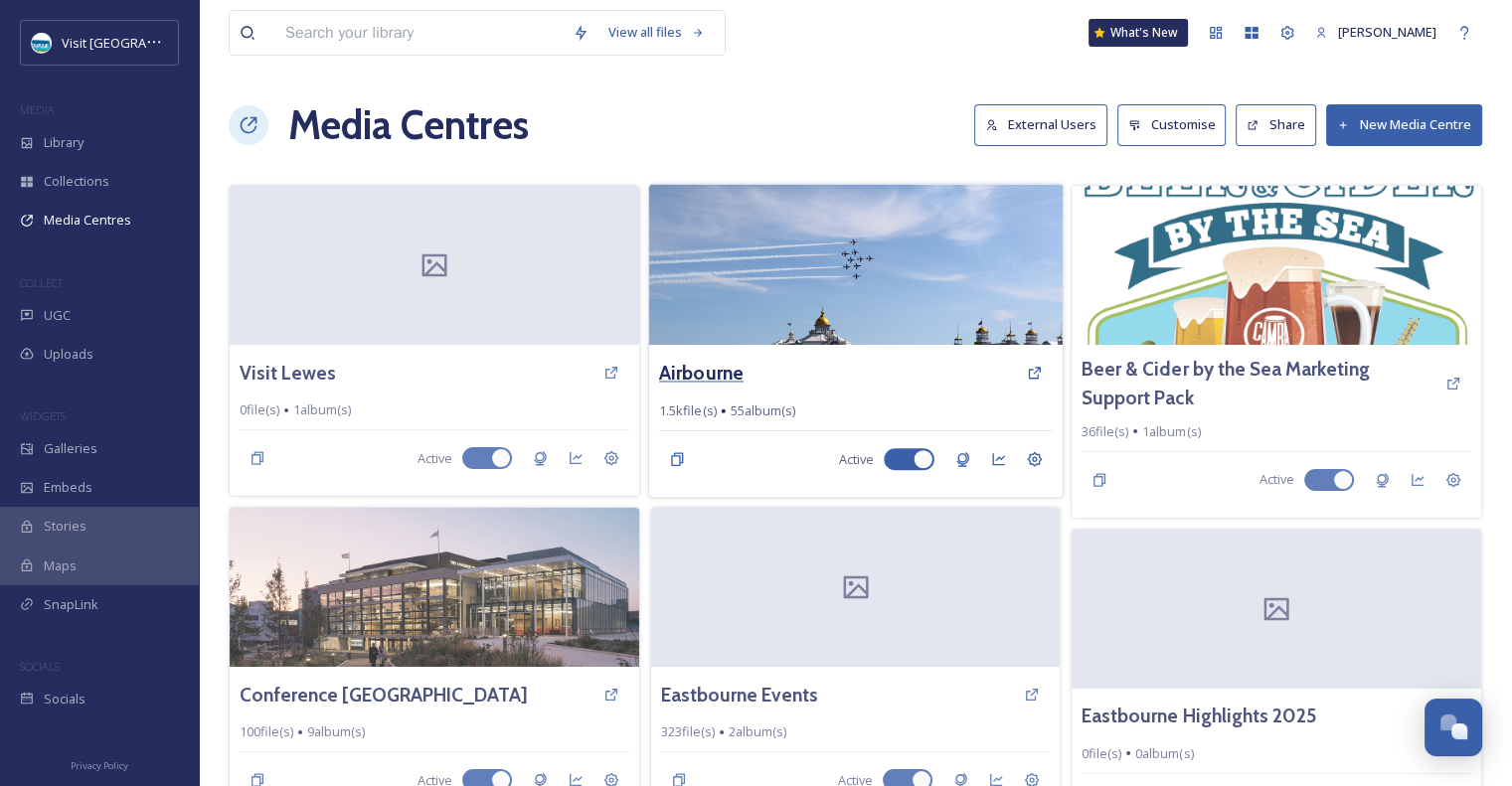 click on "Airbourne" at bounding box center [701, 373] 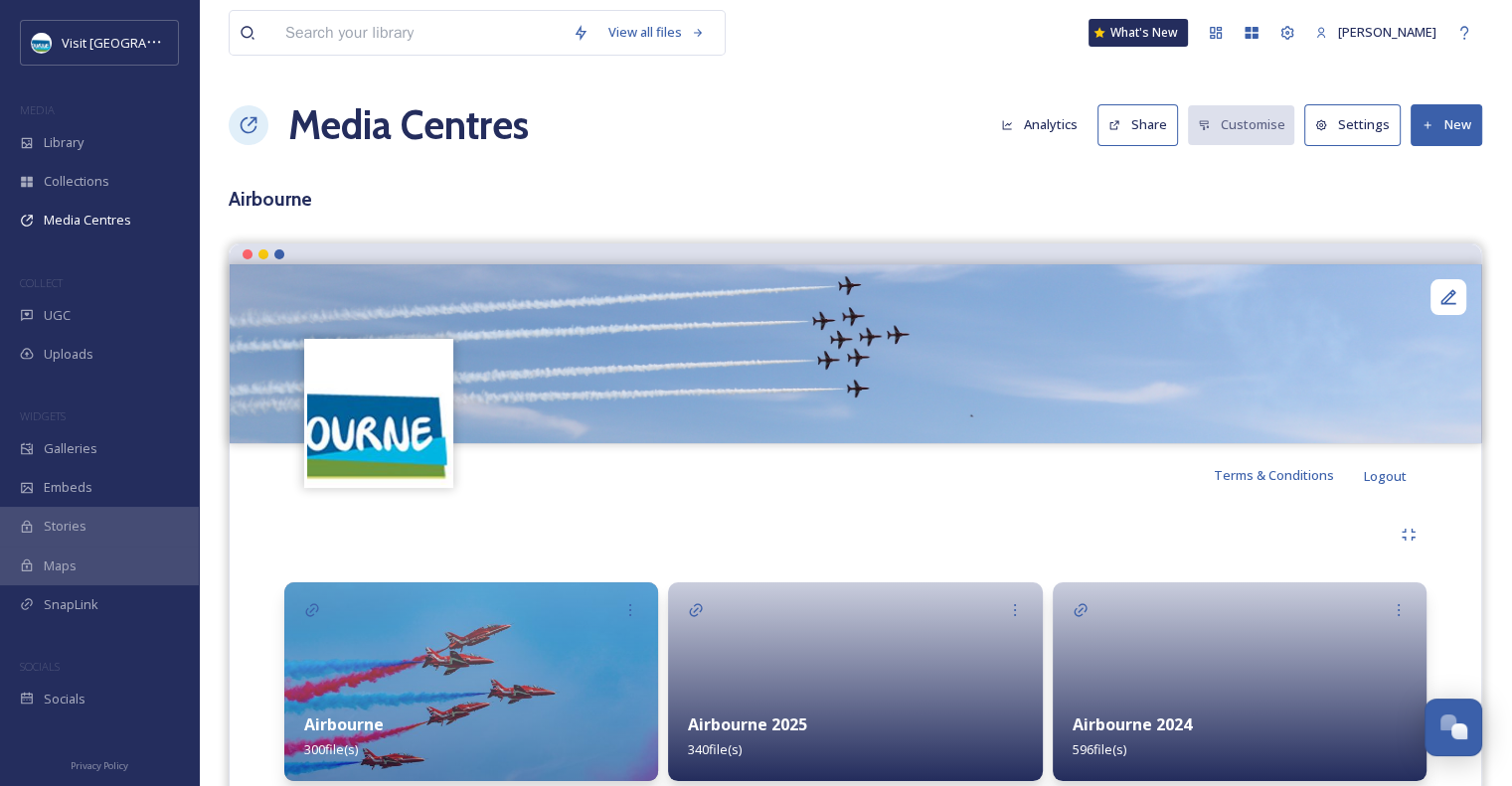 click on "Airbourne 2025" at bounding box center [748, 724] 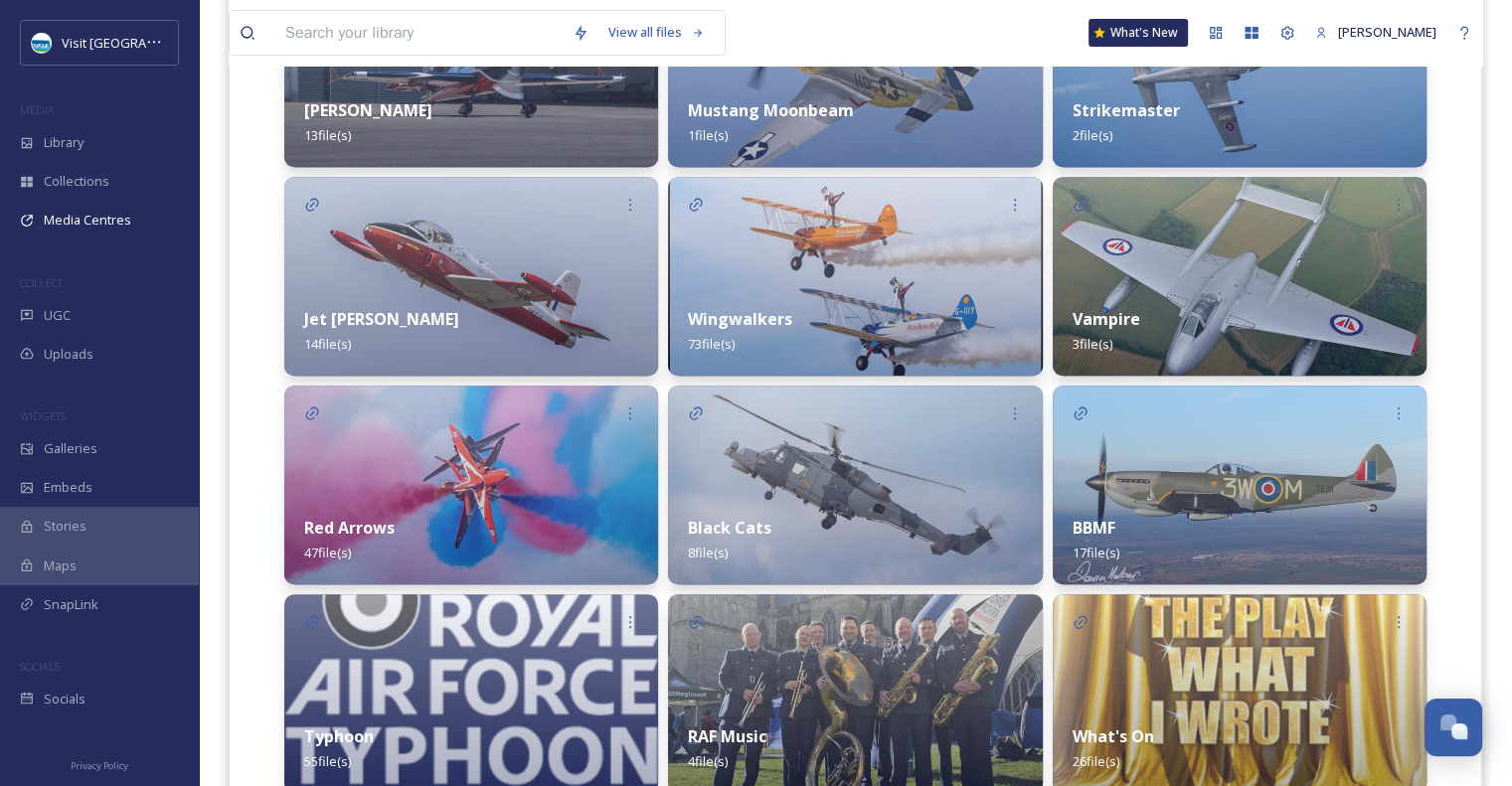 scroll, scrollTop: 933, scrollLeft: 0, axis: vertical 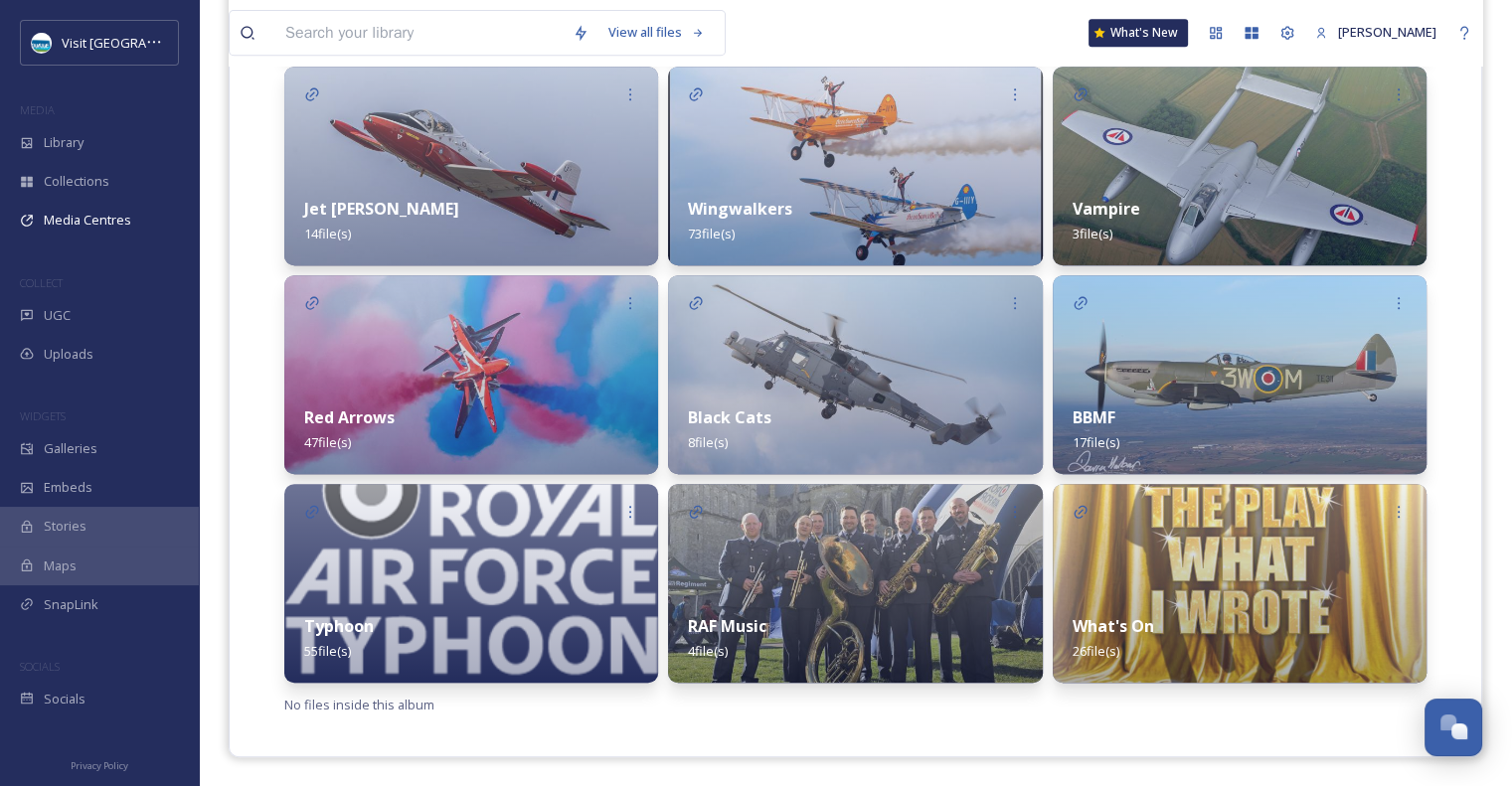 click on "BBMF 17  file(s)" at bounding box center (1240, 429) 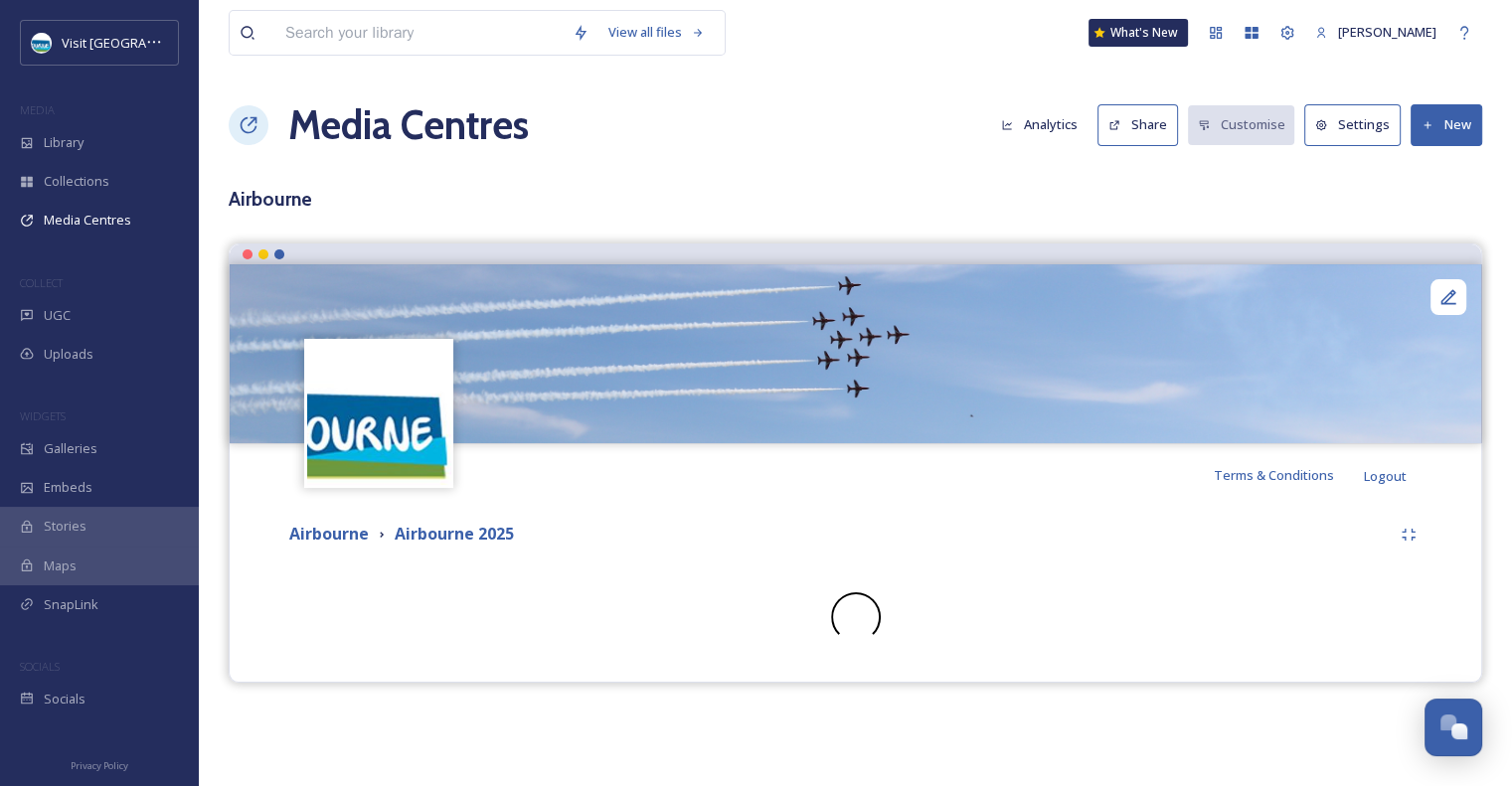 scroll, scrollTop: 0, scrollLeft: 0, axis: both 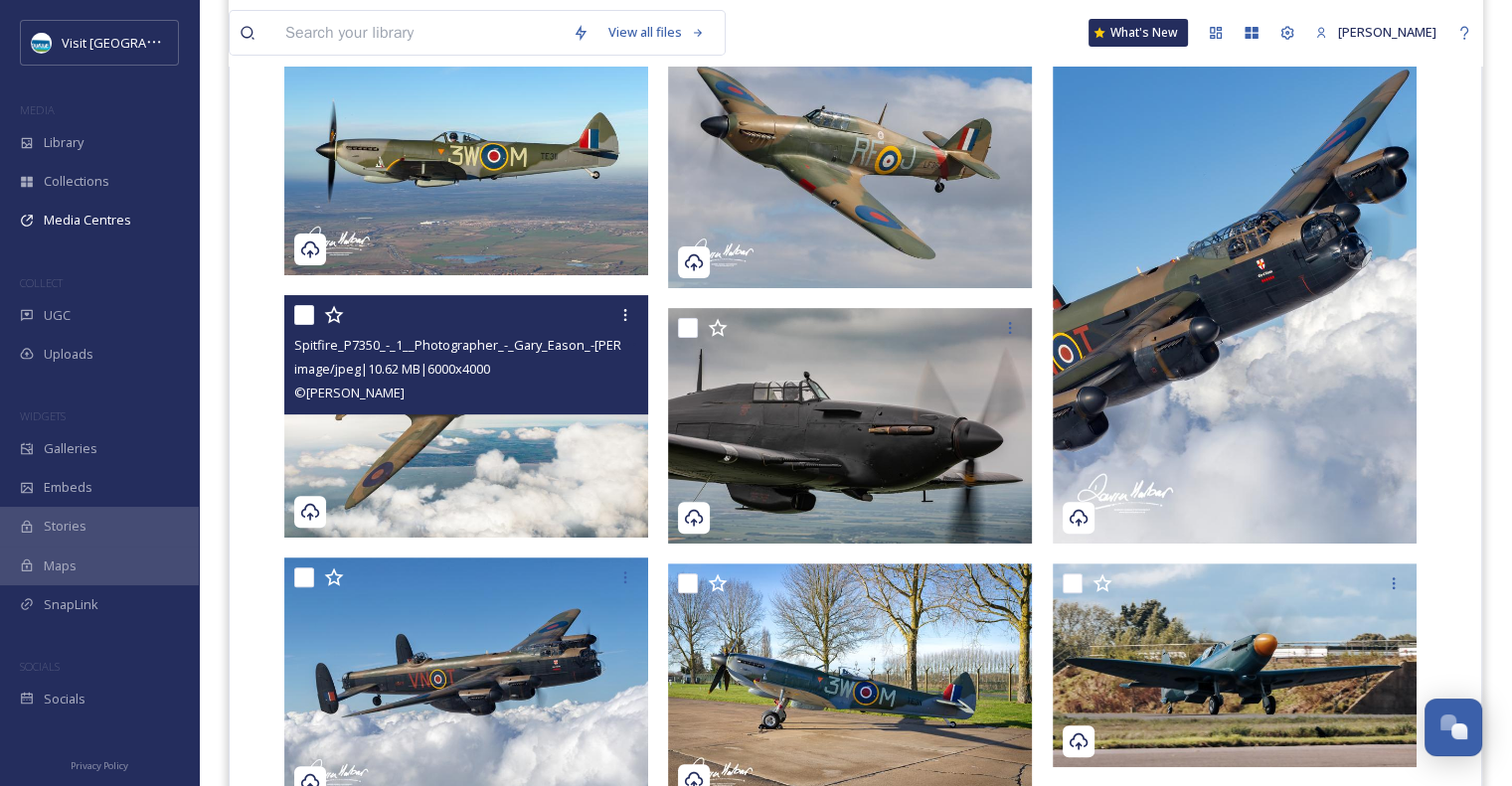 click at bounding box center [466, 415] 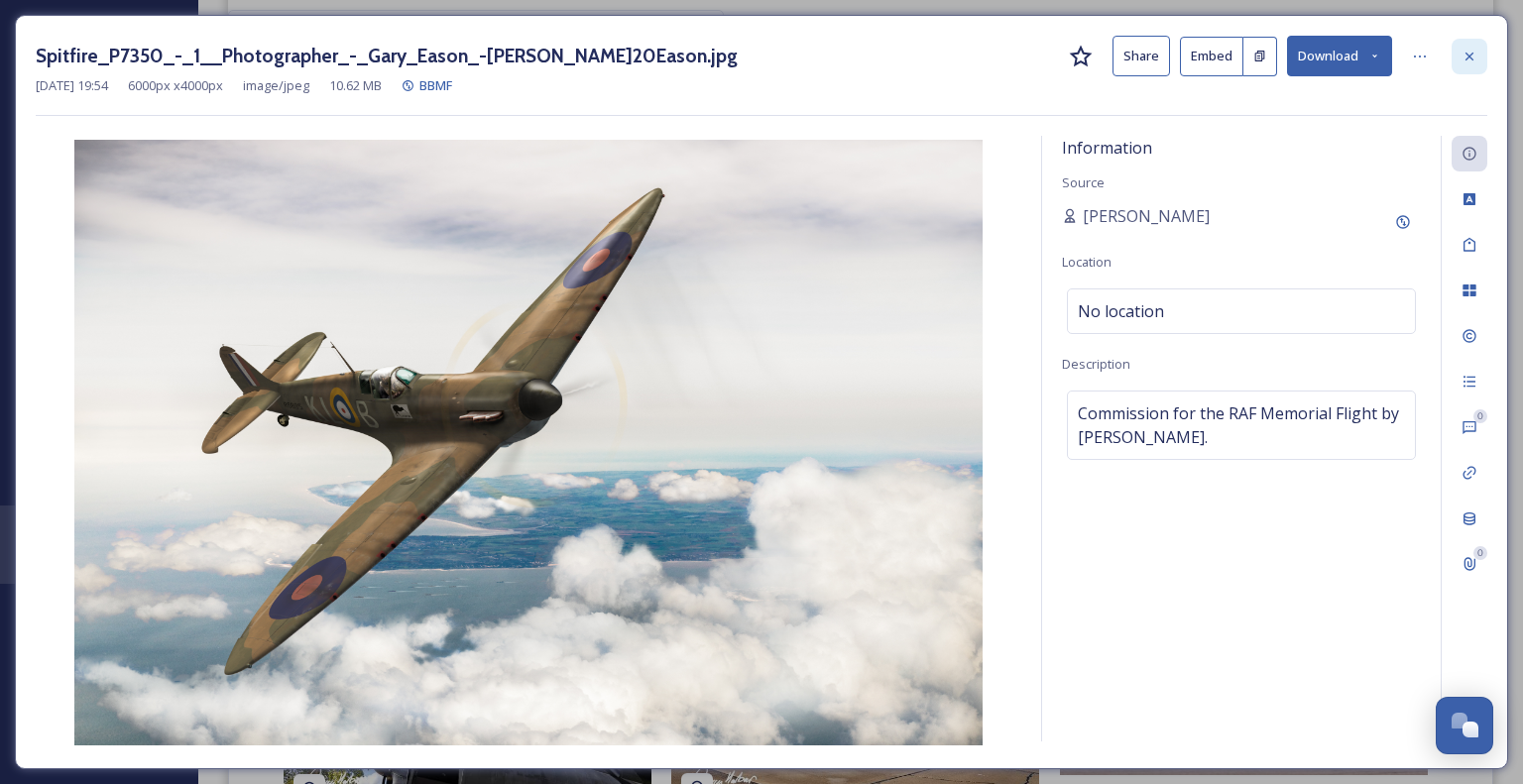 click 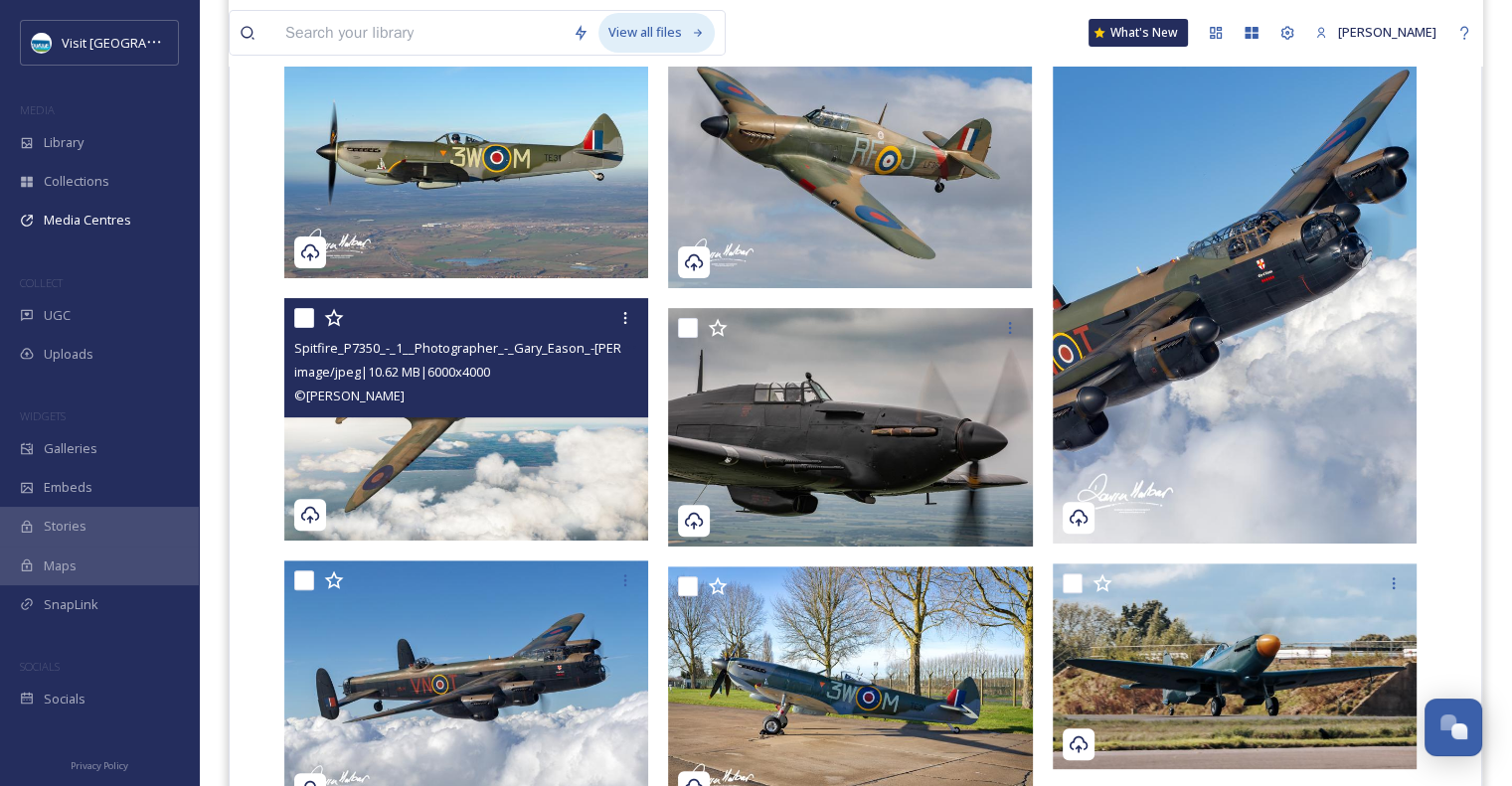 scroll, scrollTop: 0, scrollLeft: 0, axis: both 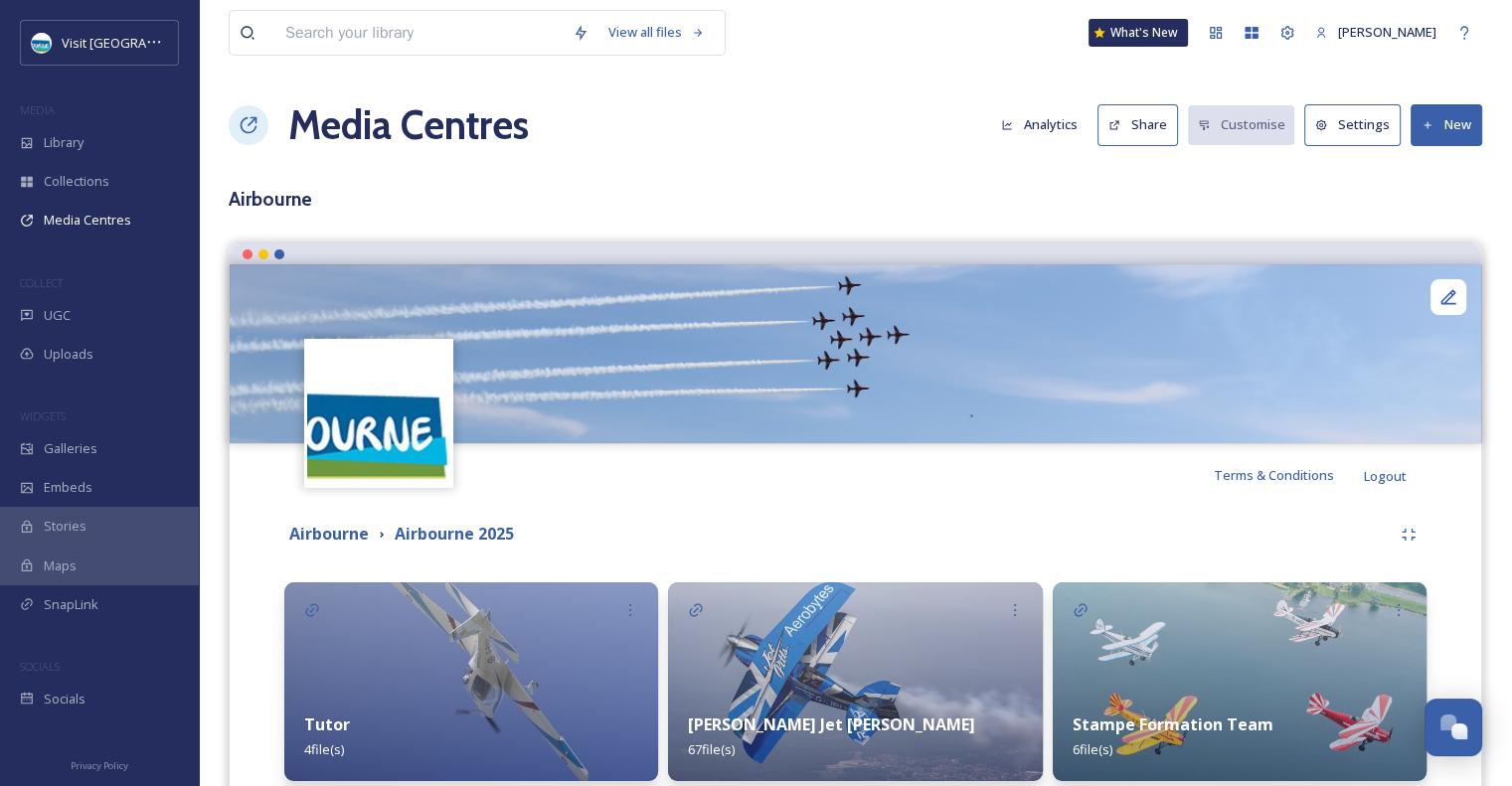 click at bounding box center [1240, 682] 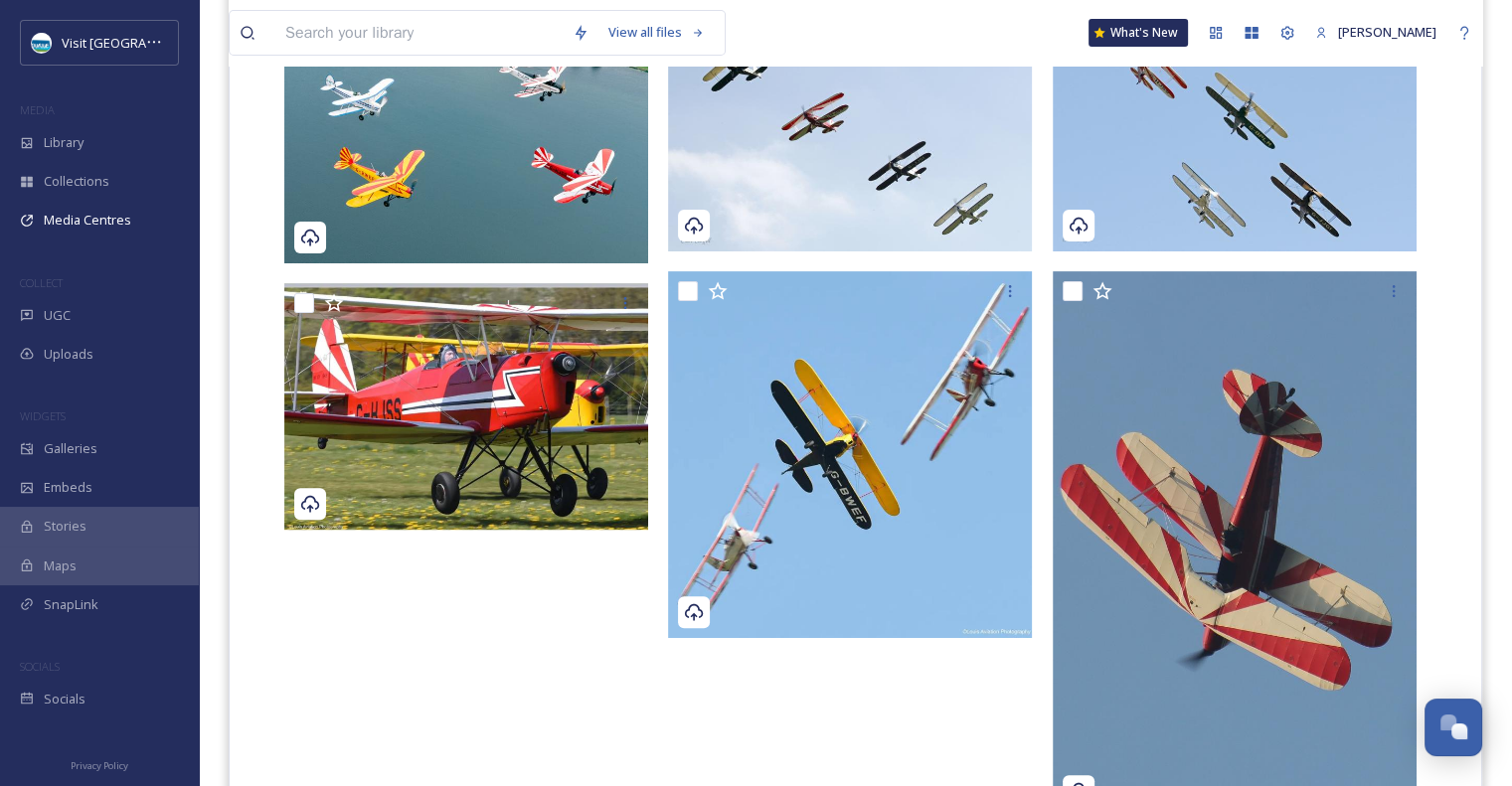 scroll, scrollTop: 613, scrollLeft: 0, axis: vertical 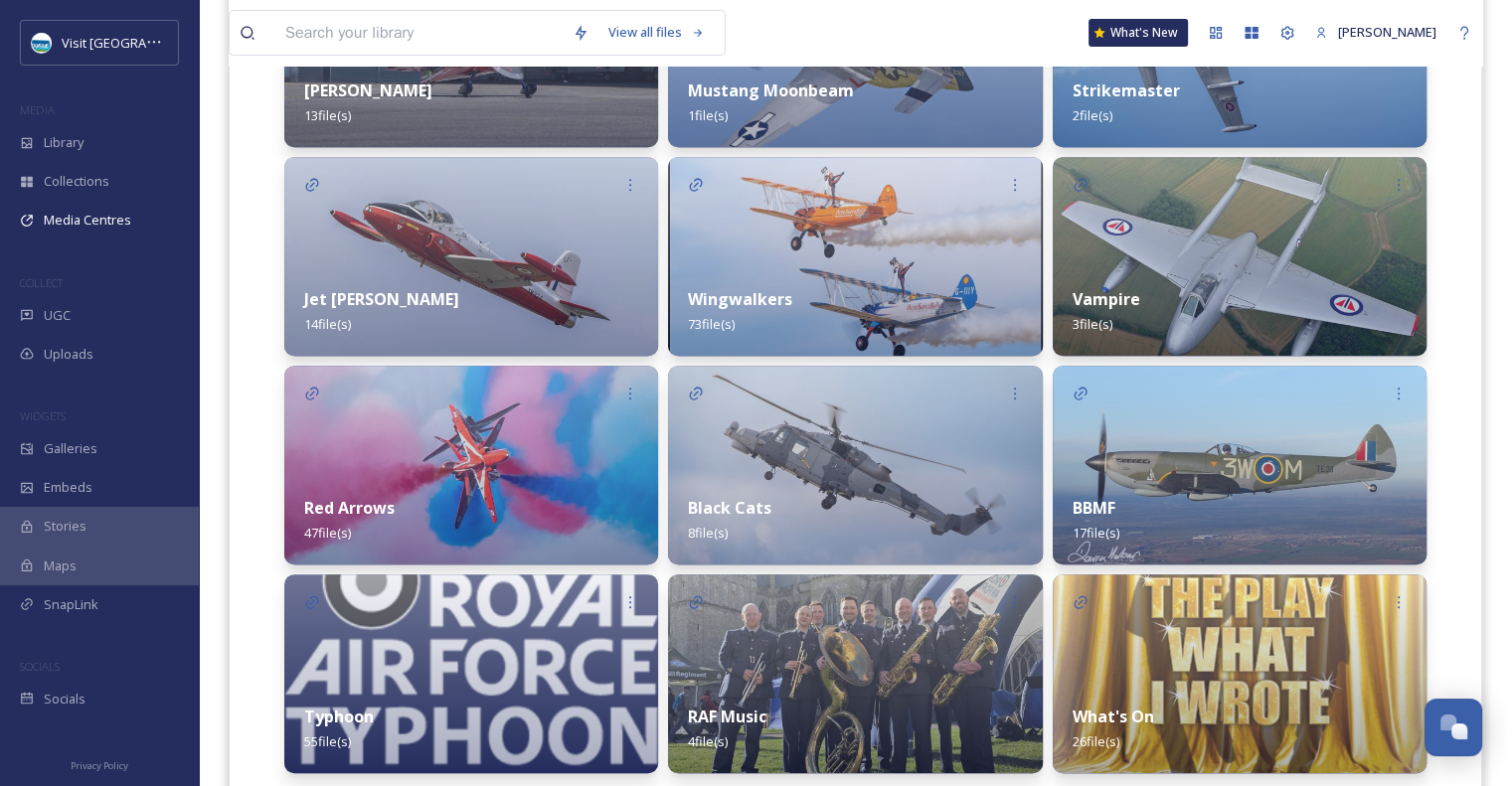 click at bounding box center [1240, 256] 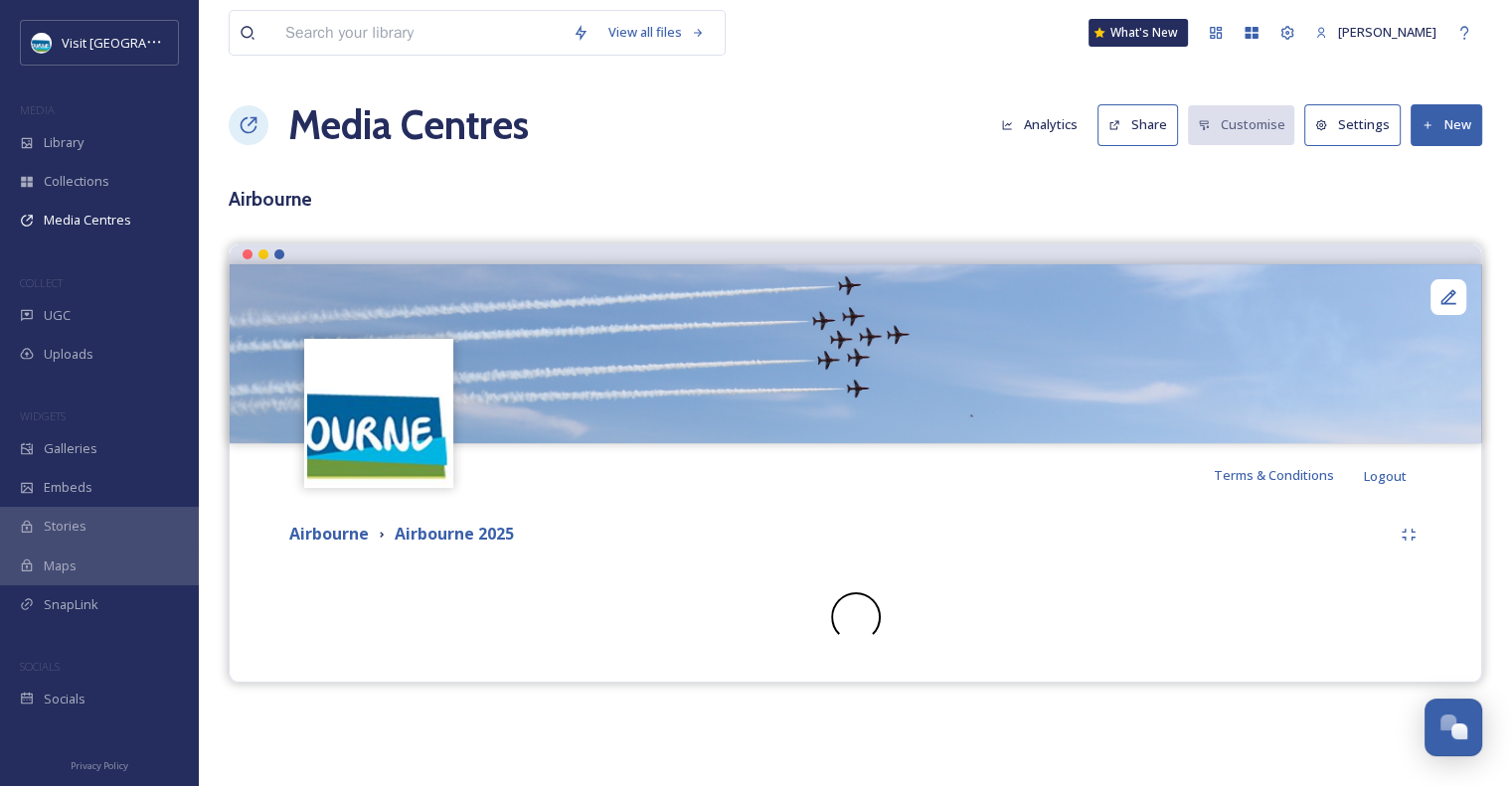 scroll, scrollTop: 0, scrollLeft: 0, axis: both 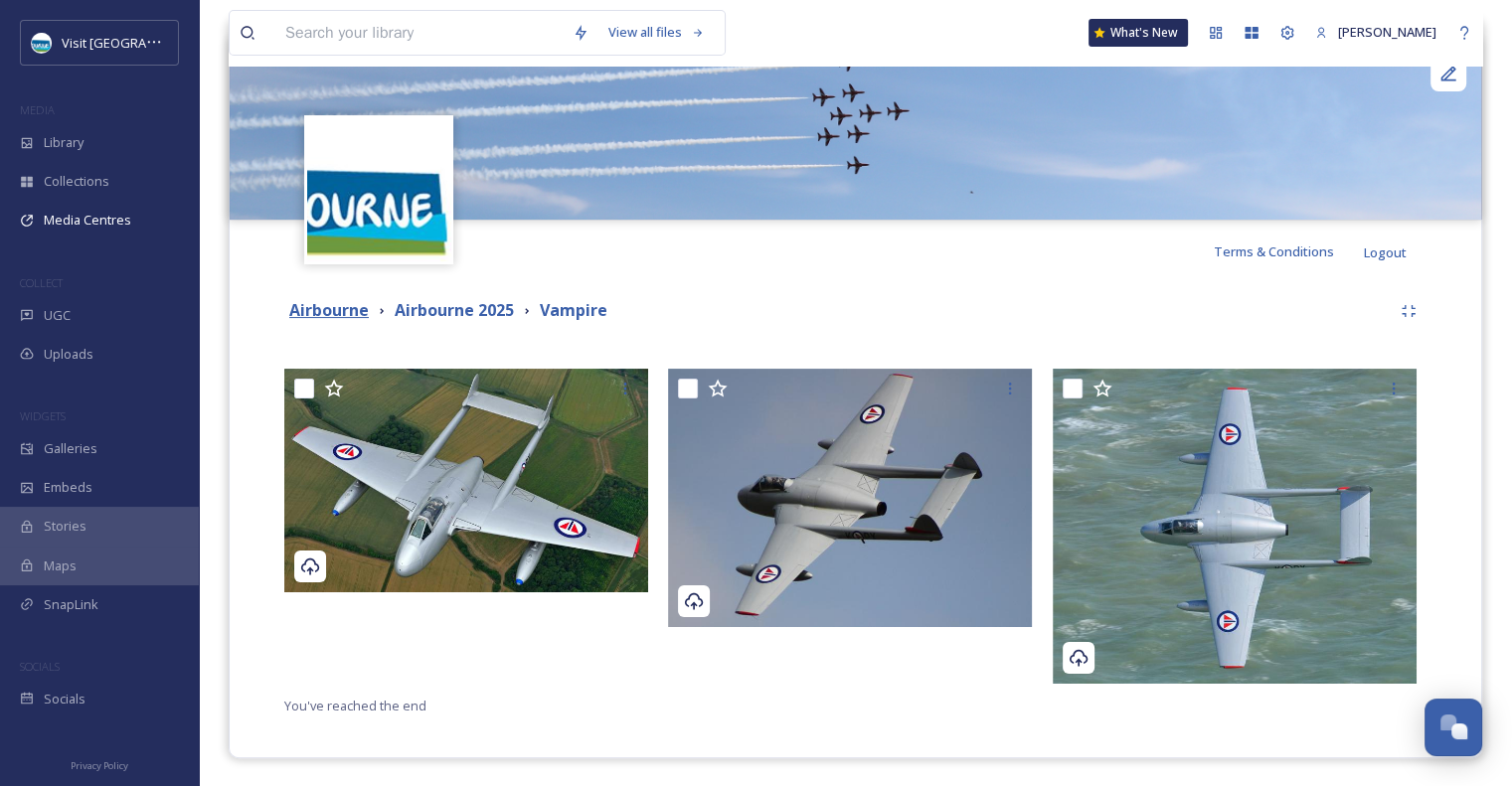 click on "Airbourne" at bounding box center (329, 310) 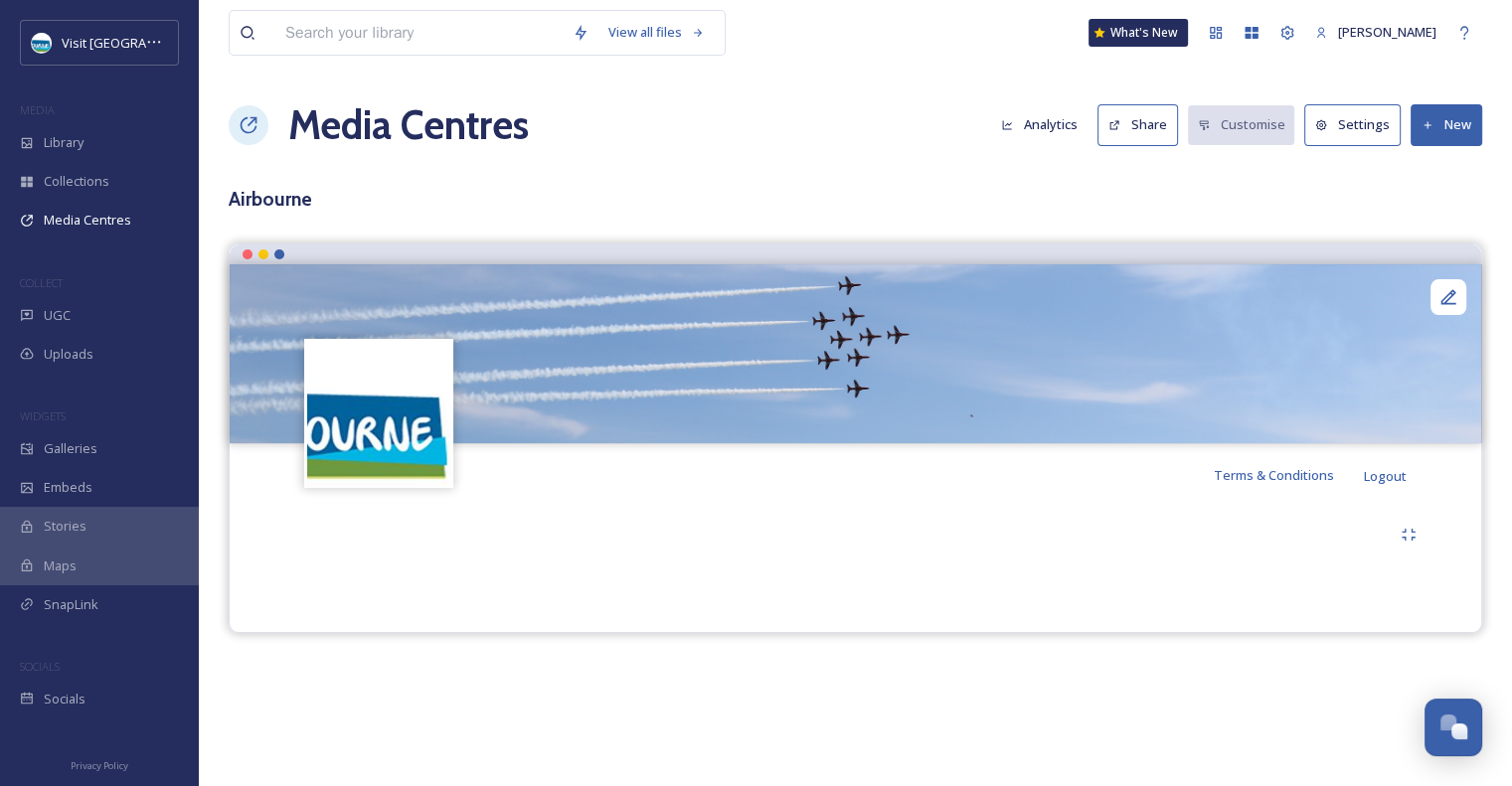 scroll, scrollTop: 0, scrollLeft: 0, axis: both 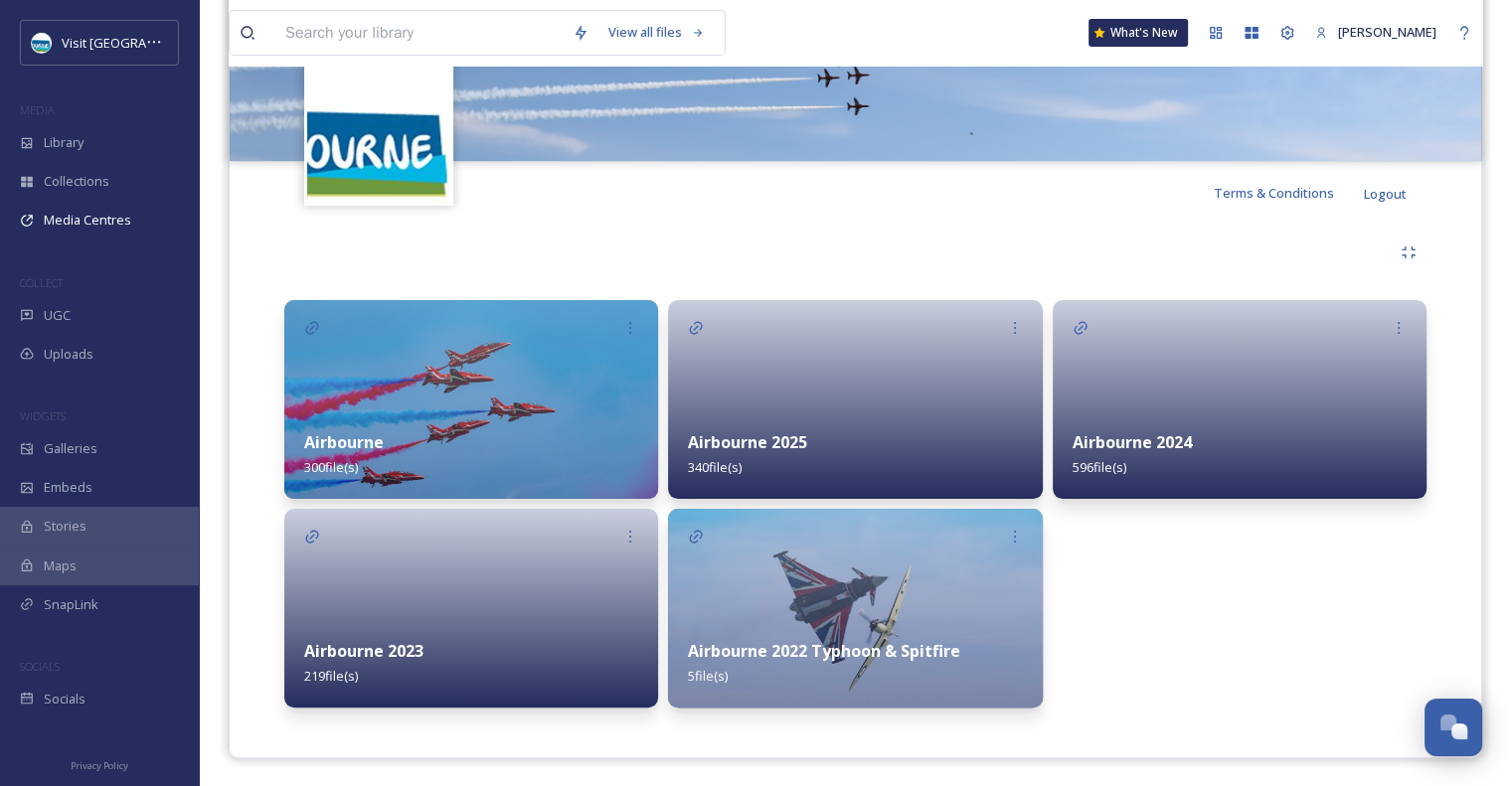 click on "Airbourne 2023" at bounding box center (364, 651) 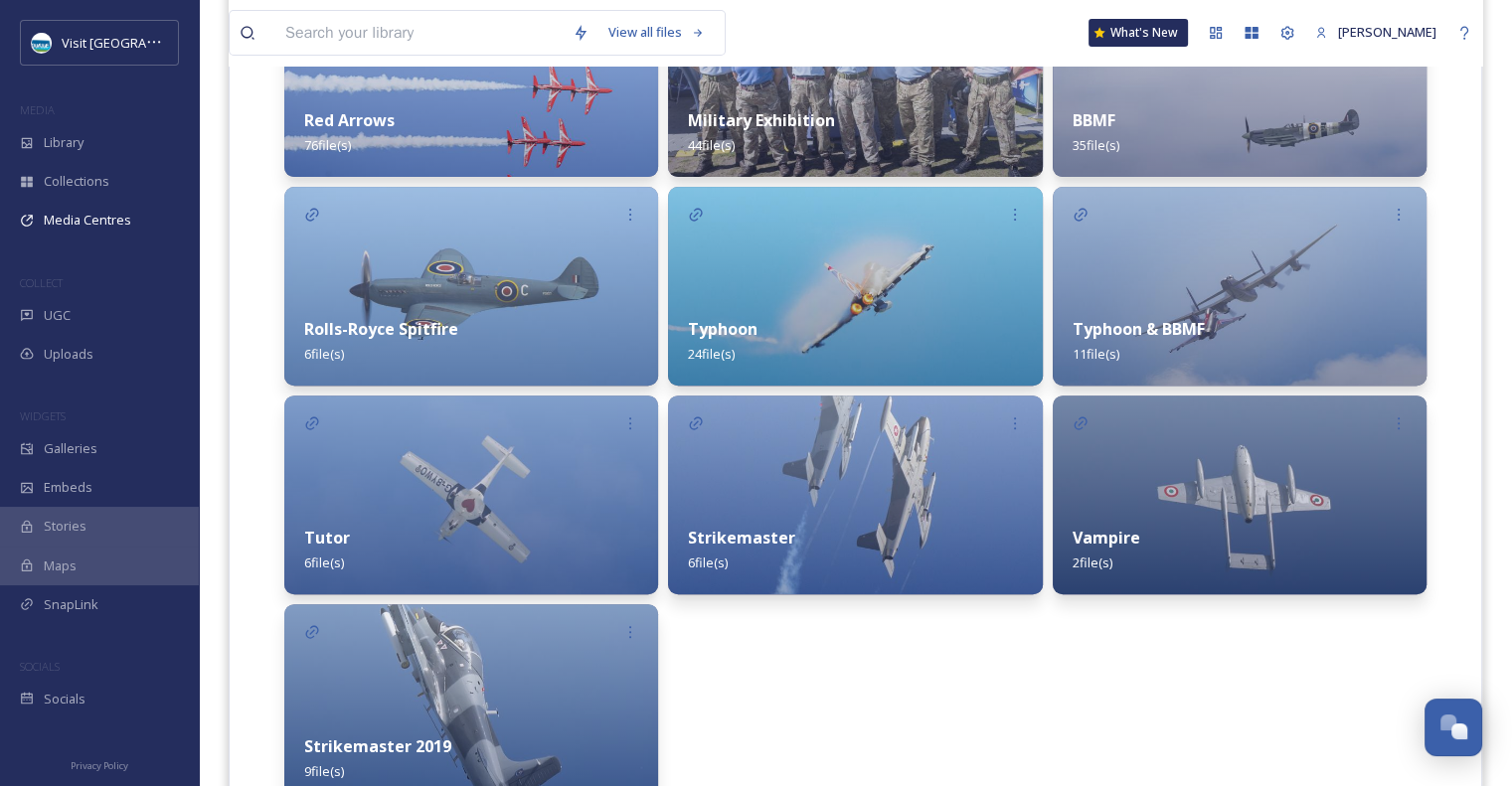 scroll, scrollTop: 704, scrollLeft: 0, axis: vertical 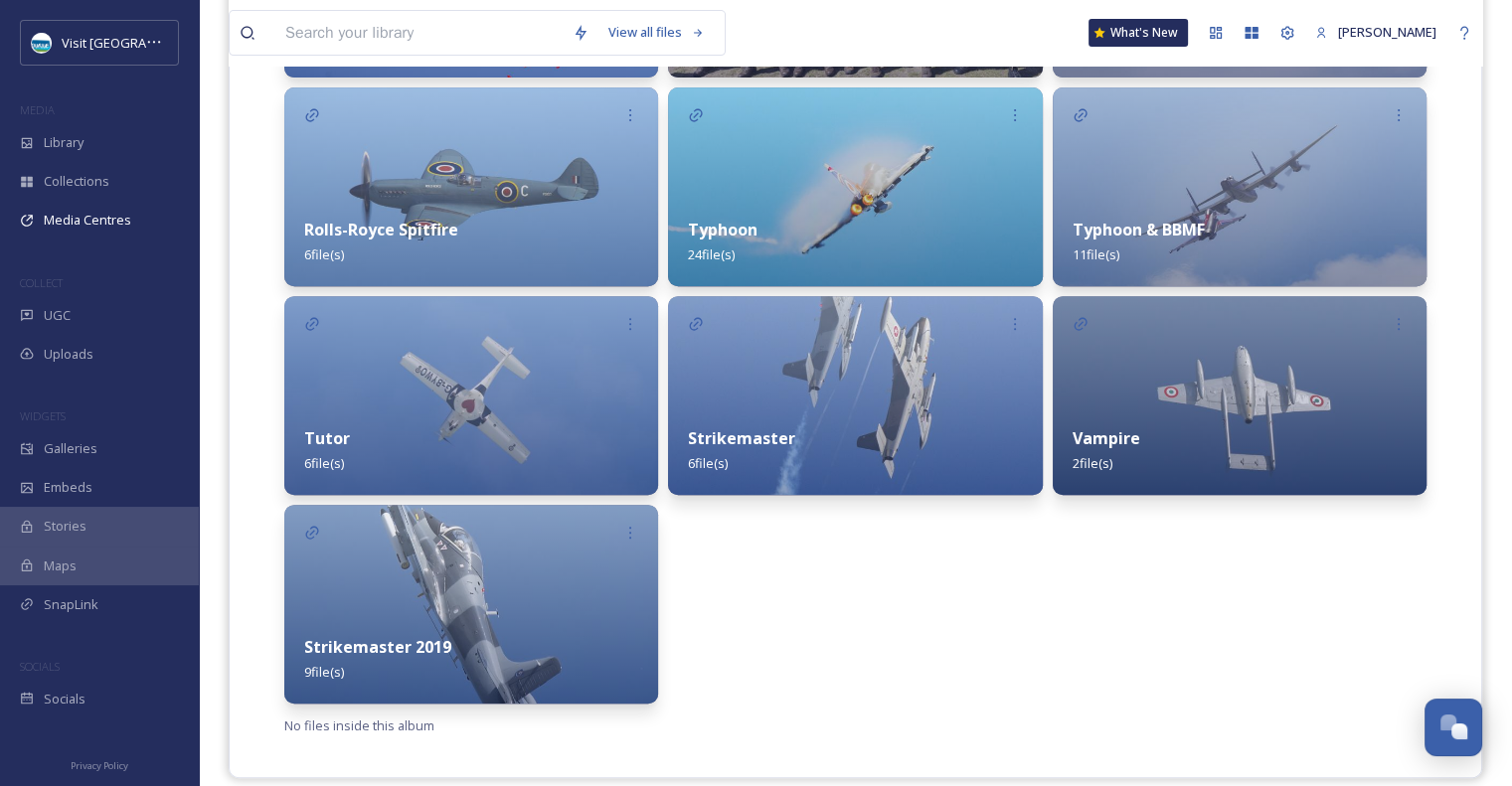 click at bounding box center [1240, 395] 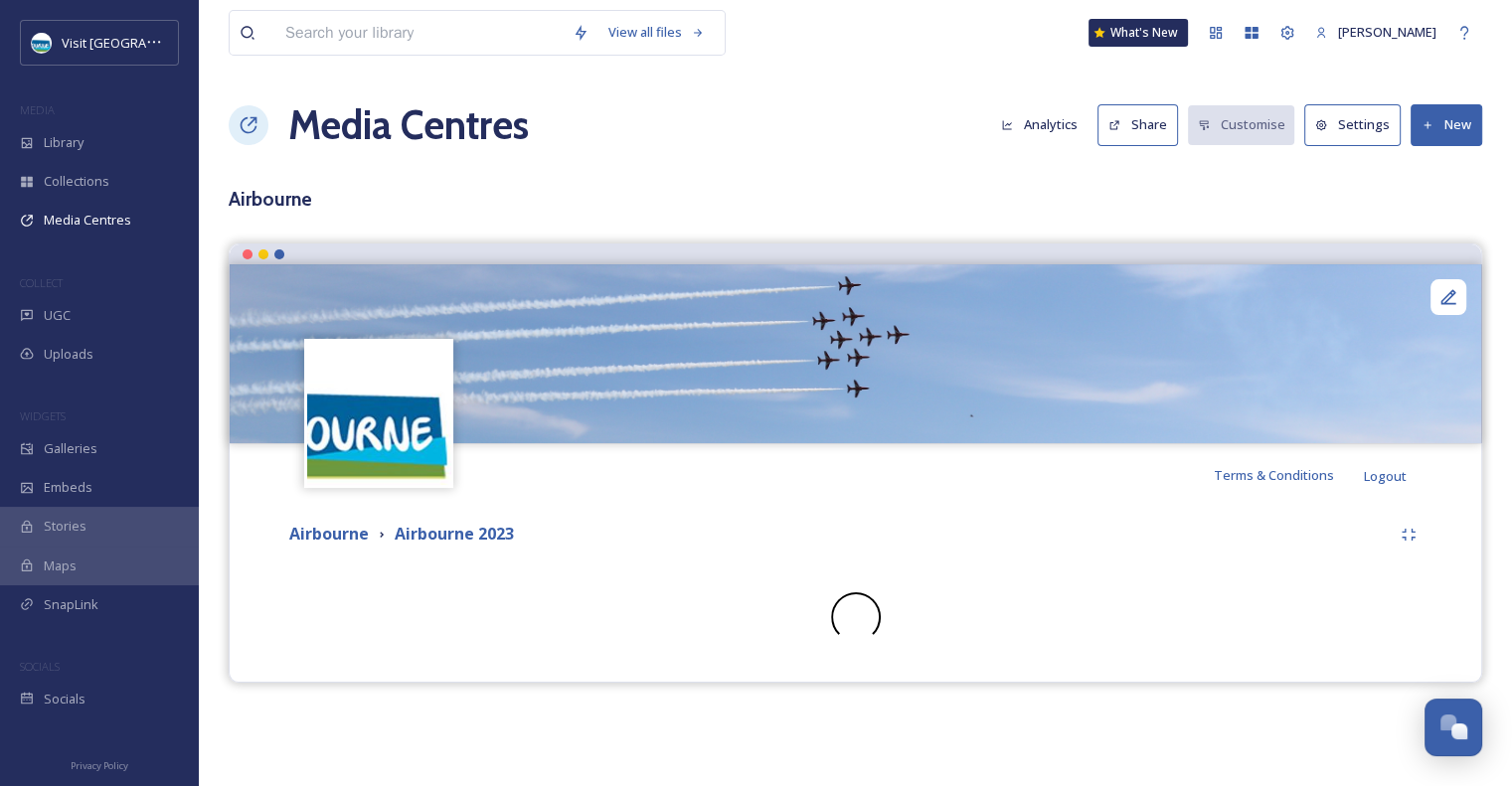 scroll, scrollTop: 0, scrollLeft: 0, axis: both 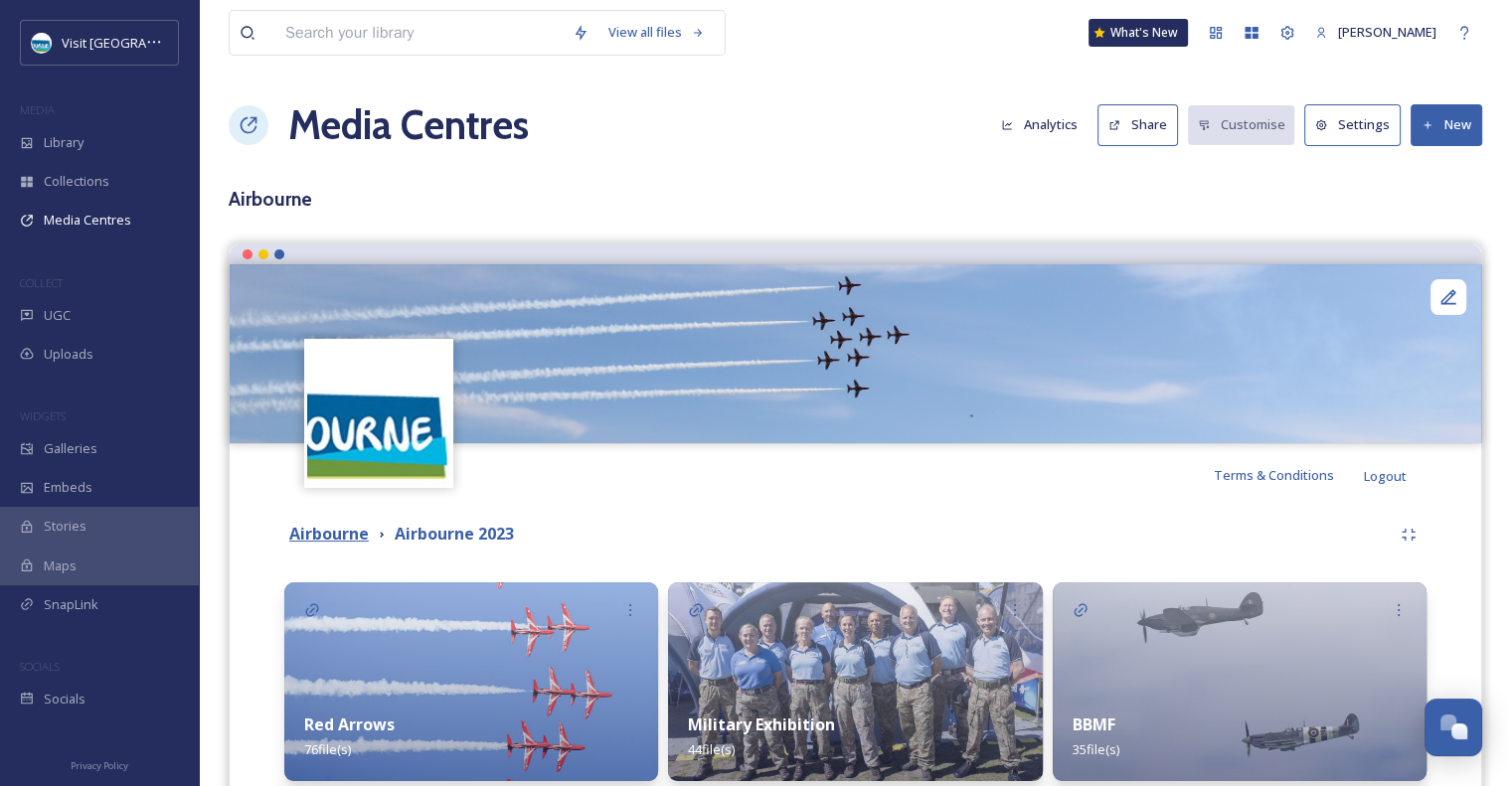 click on "Airbourne" at bounding box center [329, 534] 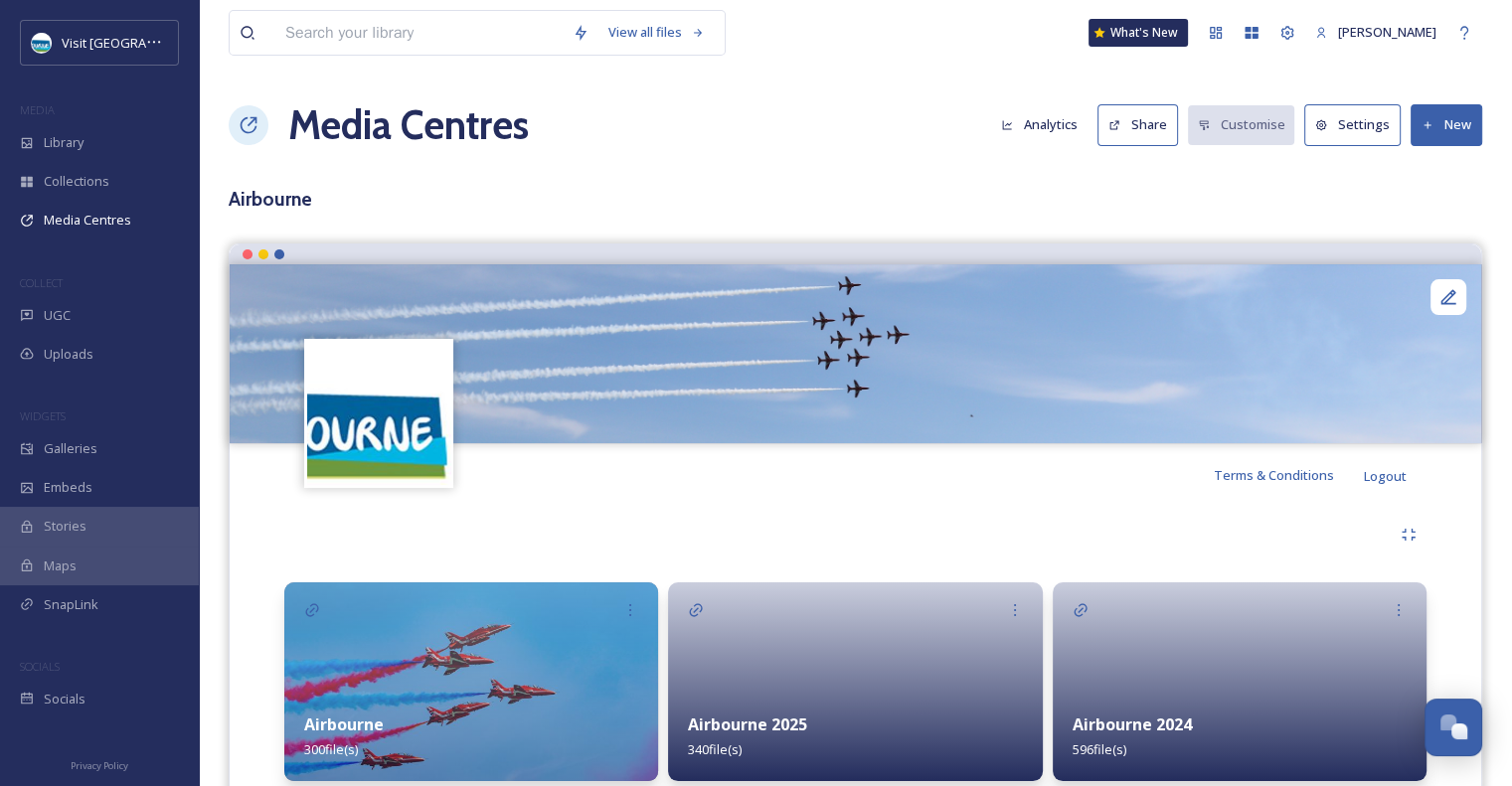click on "Airbourne 2024" at bounding box center (1132, 724) 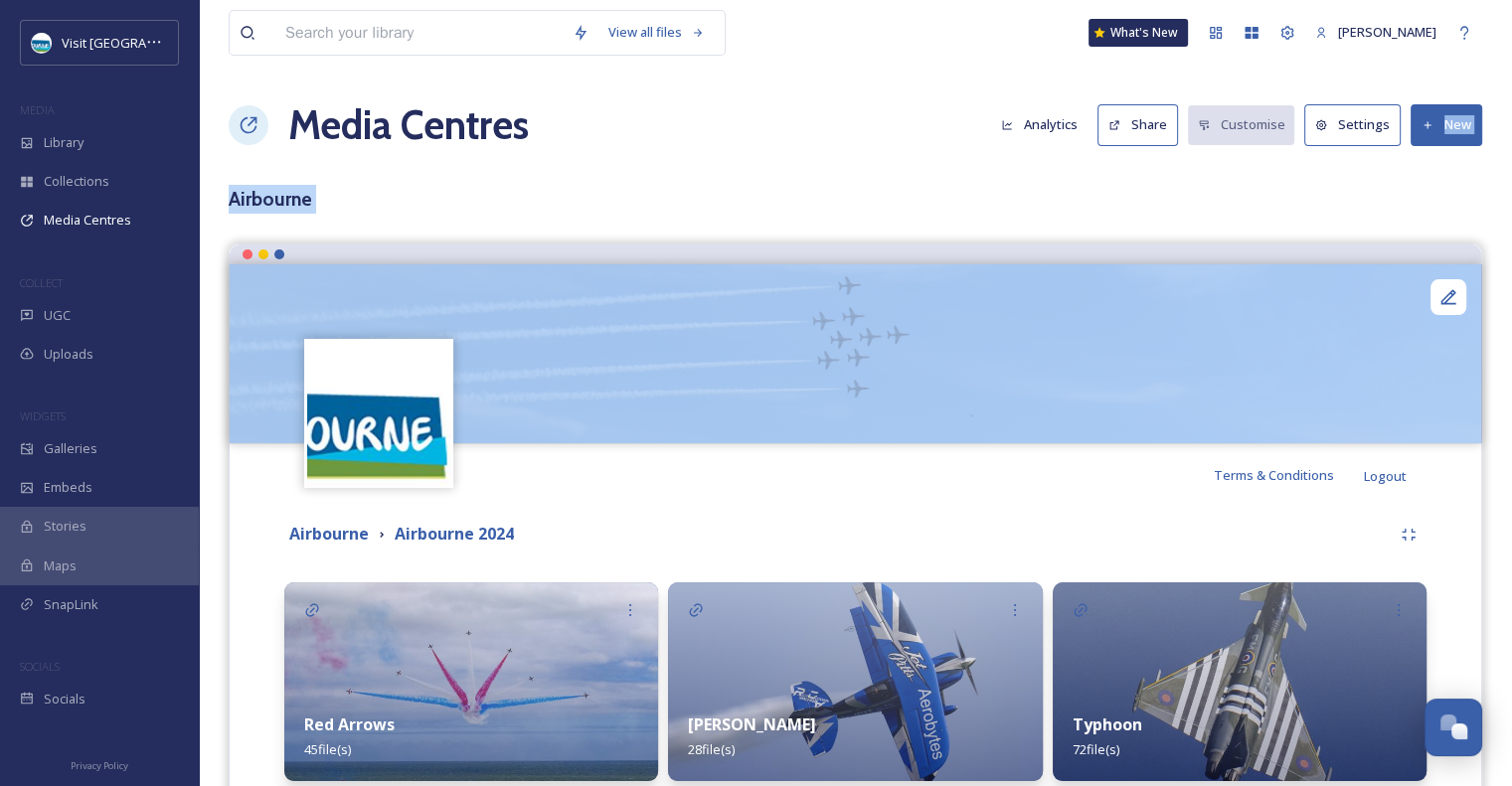 drag, startPoint x: 1511, startPoint y: 119, endPoint x: 1526, endPoint y: 292, distance: 173.64907 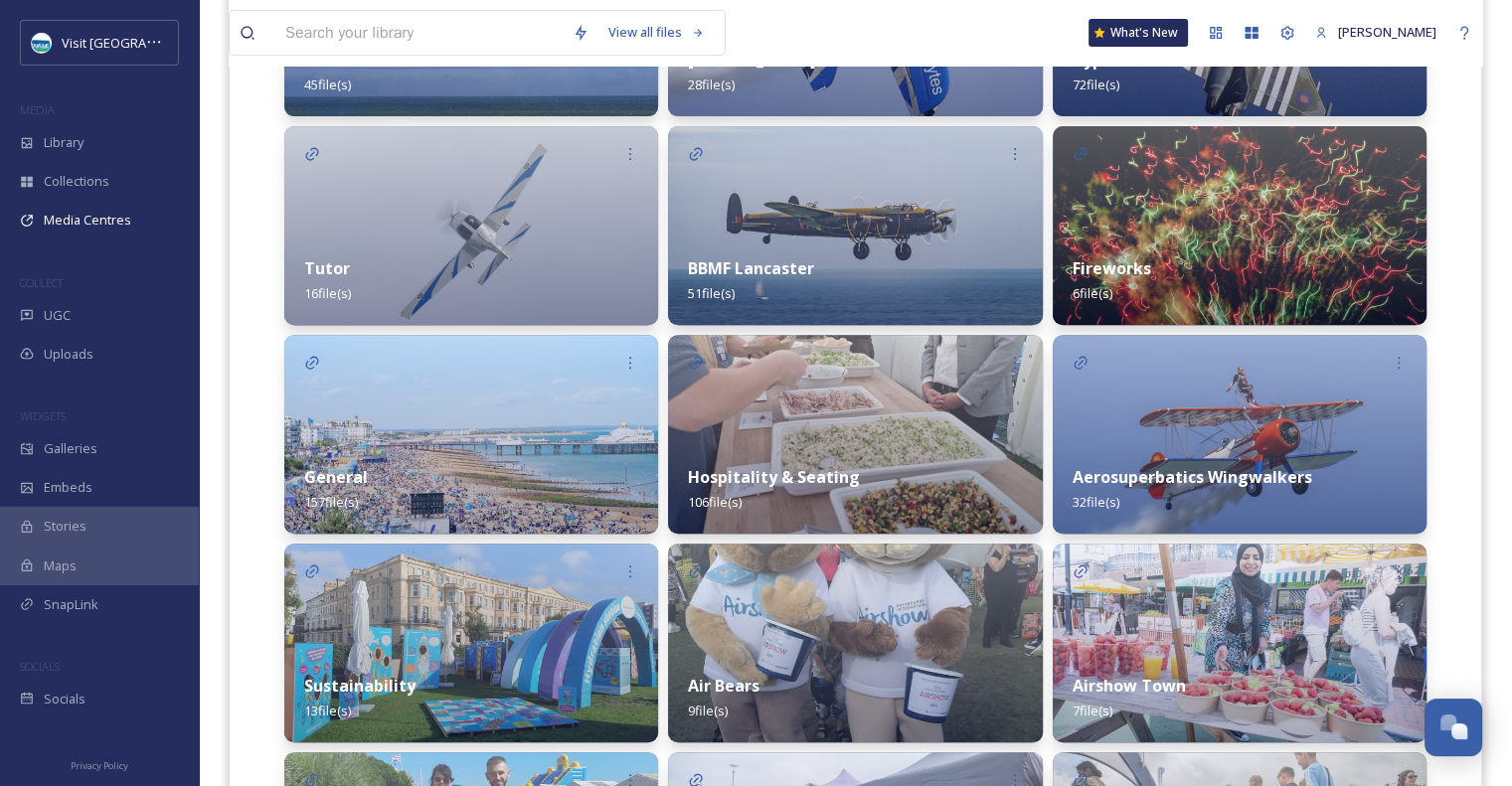 scroll, scrollTop: 315, scrollLeft: 0, axis: vertical 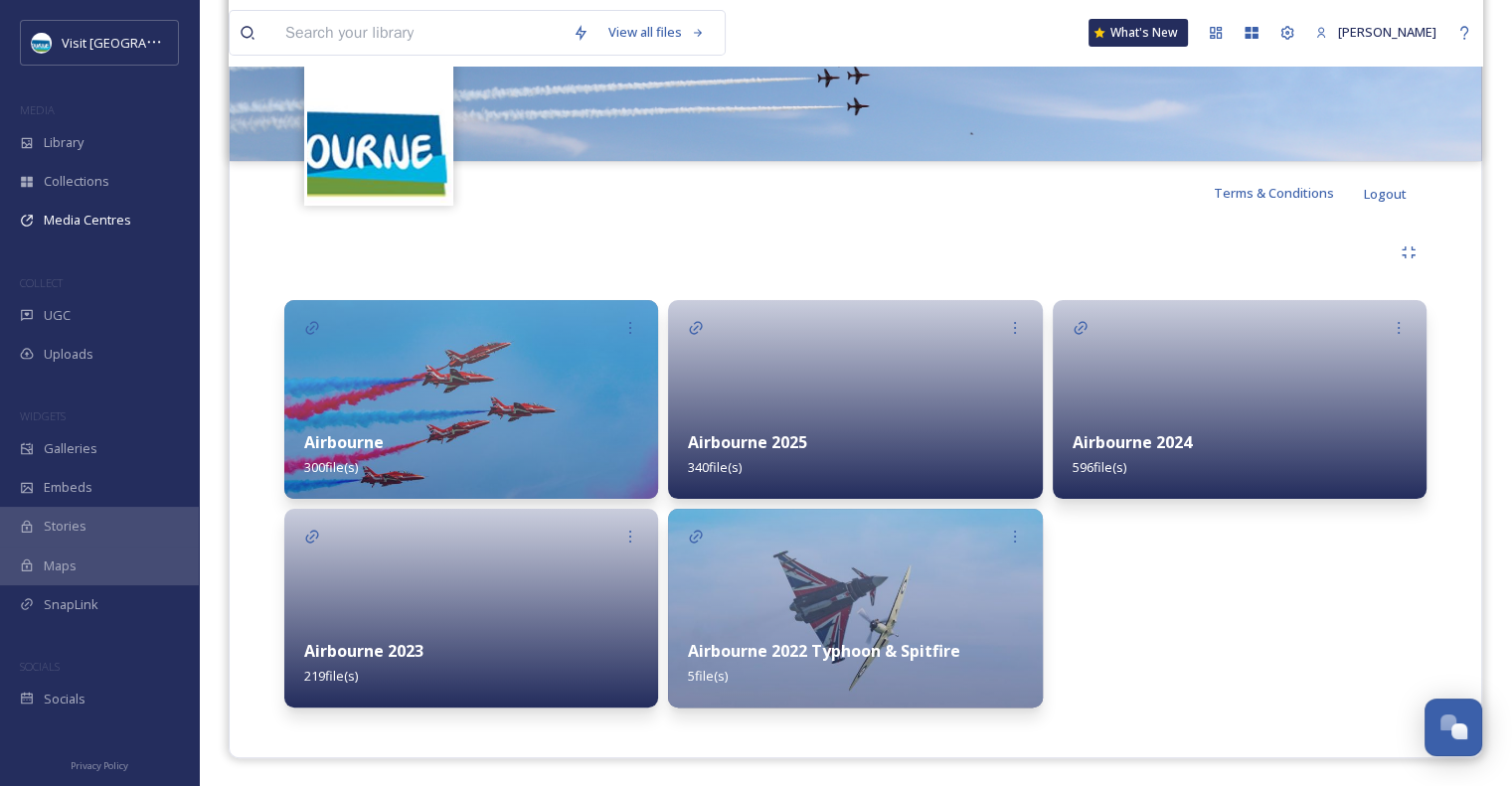 click on "Airbourne 2025" at bounding box center [748, 442] 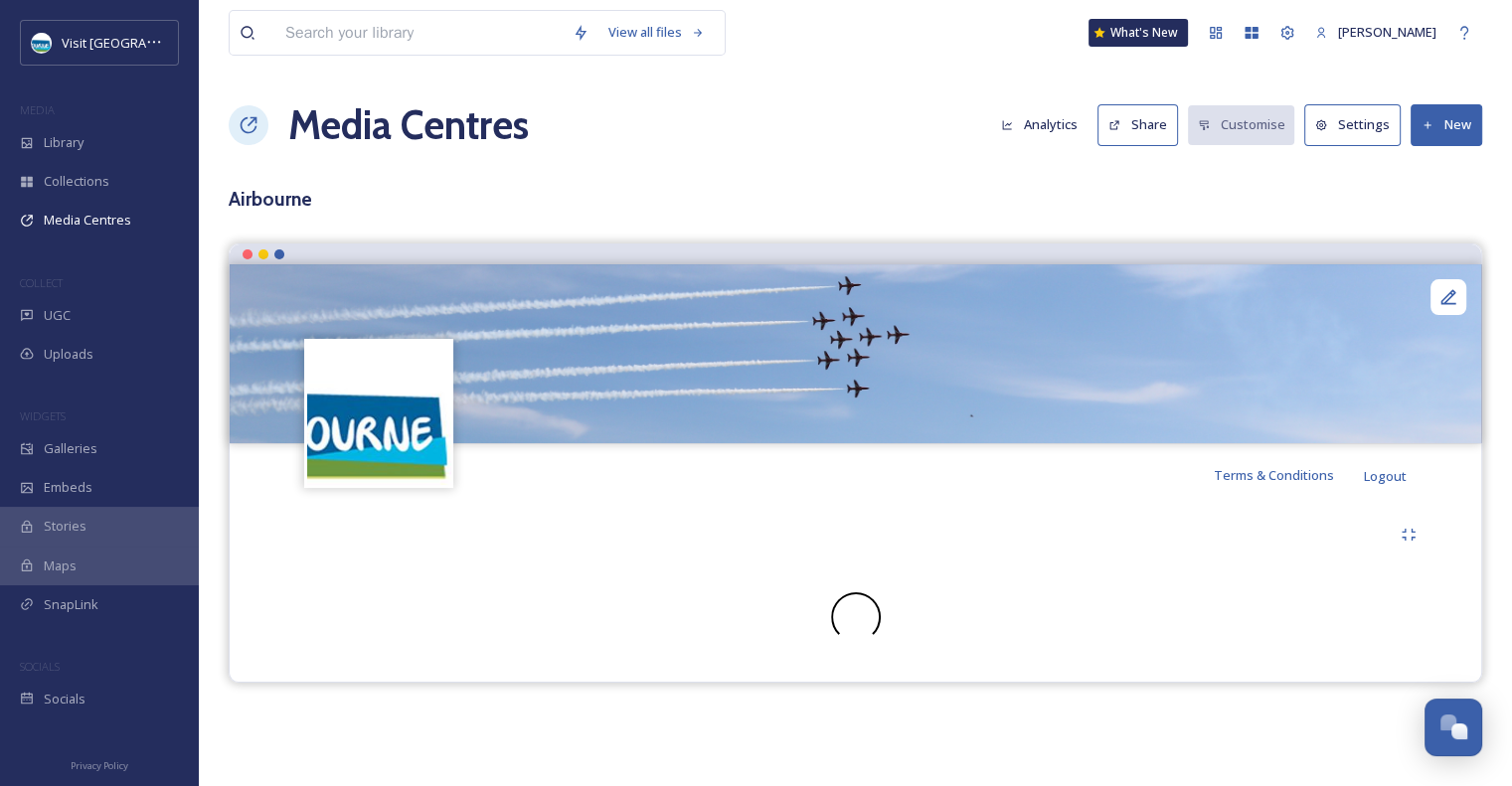 scroll, scrollTop: 0, scrollLeft: 0, axis: both 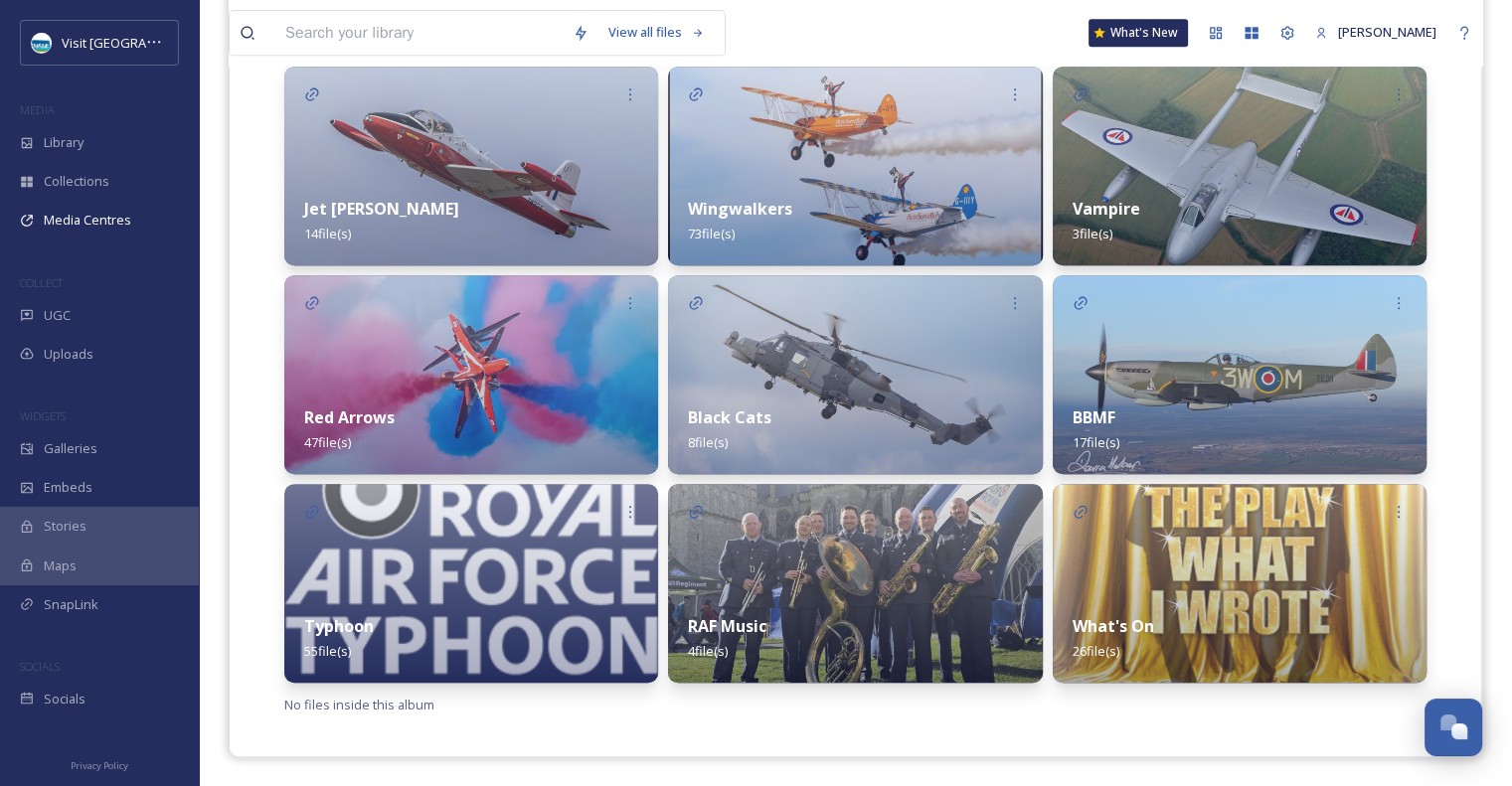 click on "Vampire 3  file(s)" at bounding box center [1240, 221] 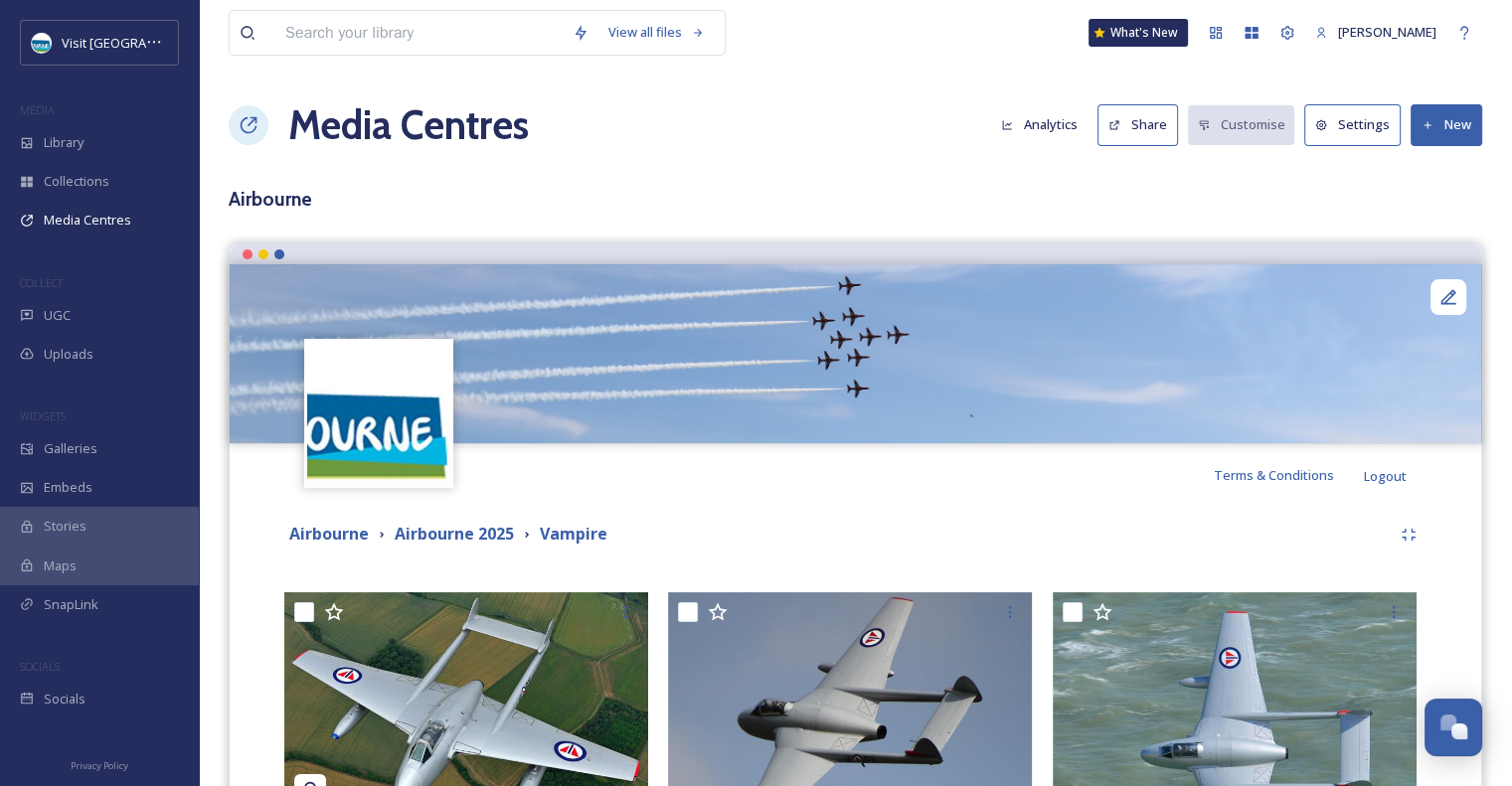 scroll, scrollTop: 224, scrollLeft: 0, axis: vertical 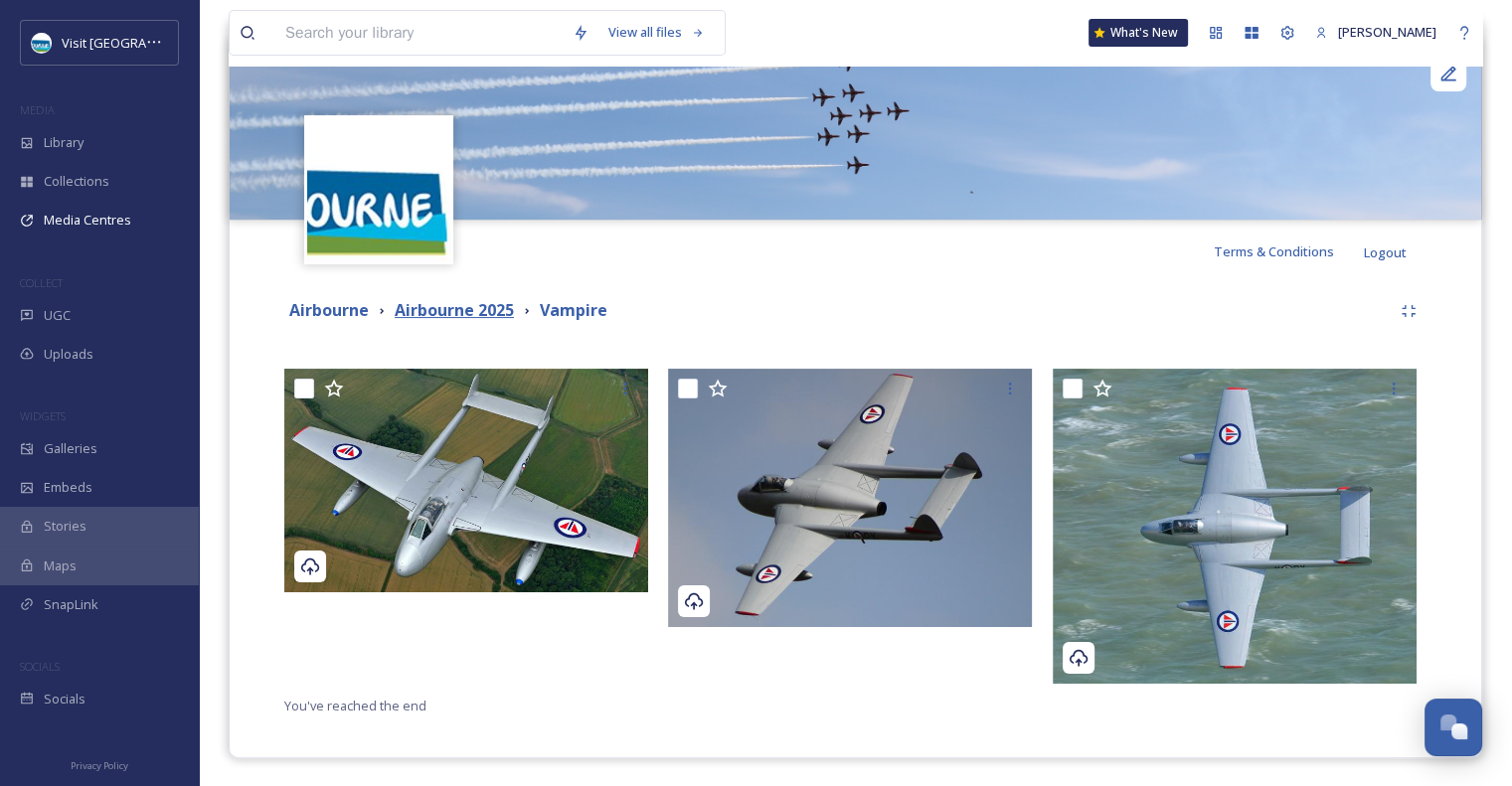 click on "Airbourne 2025" at bounding box center (454, 310) 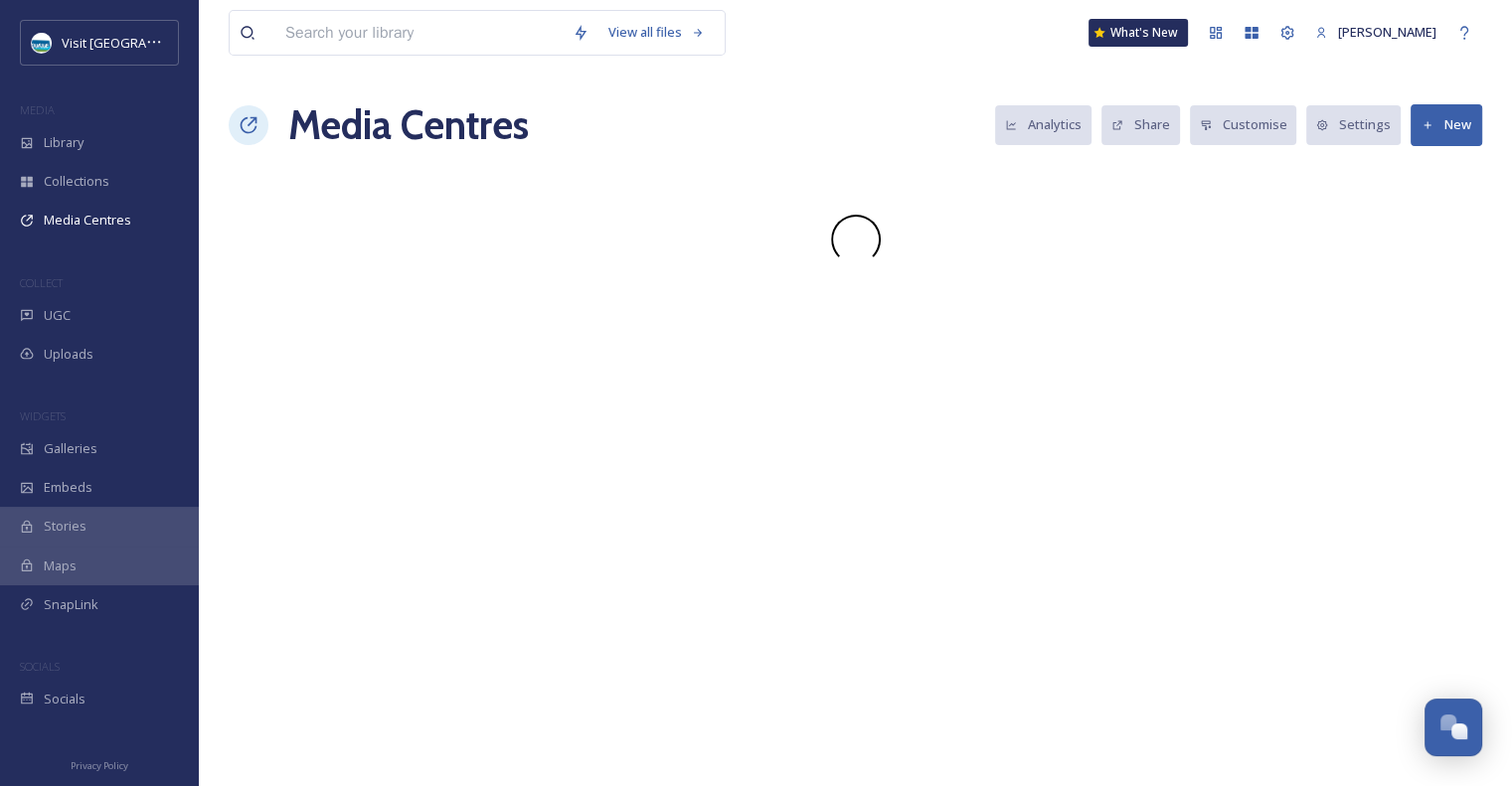 scroll, scrollTop: 0, scrollLeft: 0, axis: both 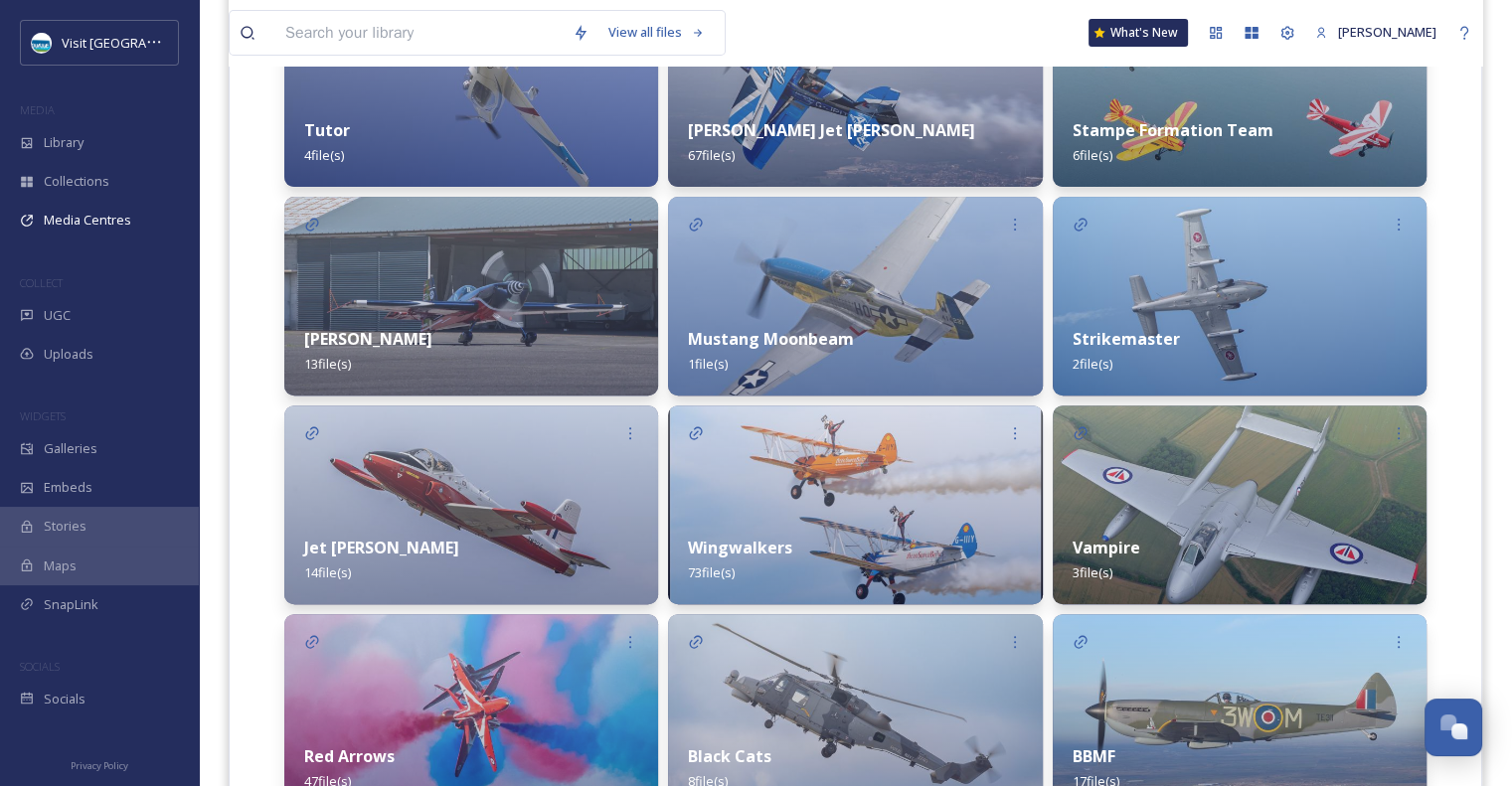 click on "[PERSON_NAME] 13  file(s)" at bounding box center (471, 351) 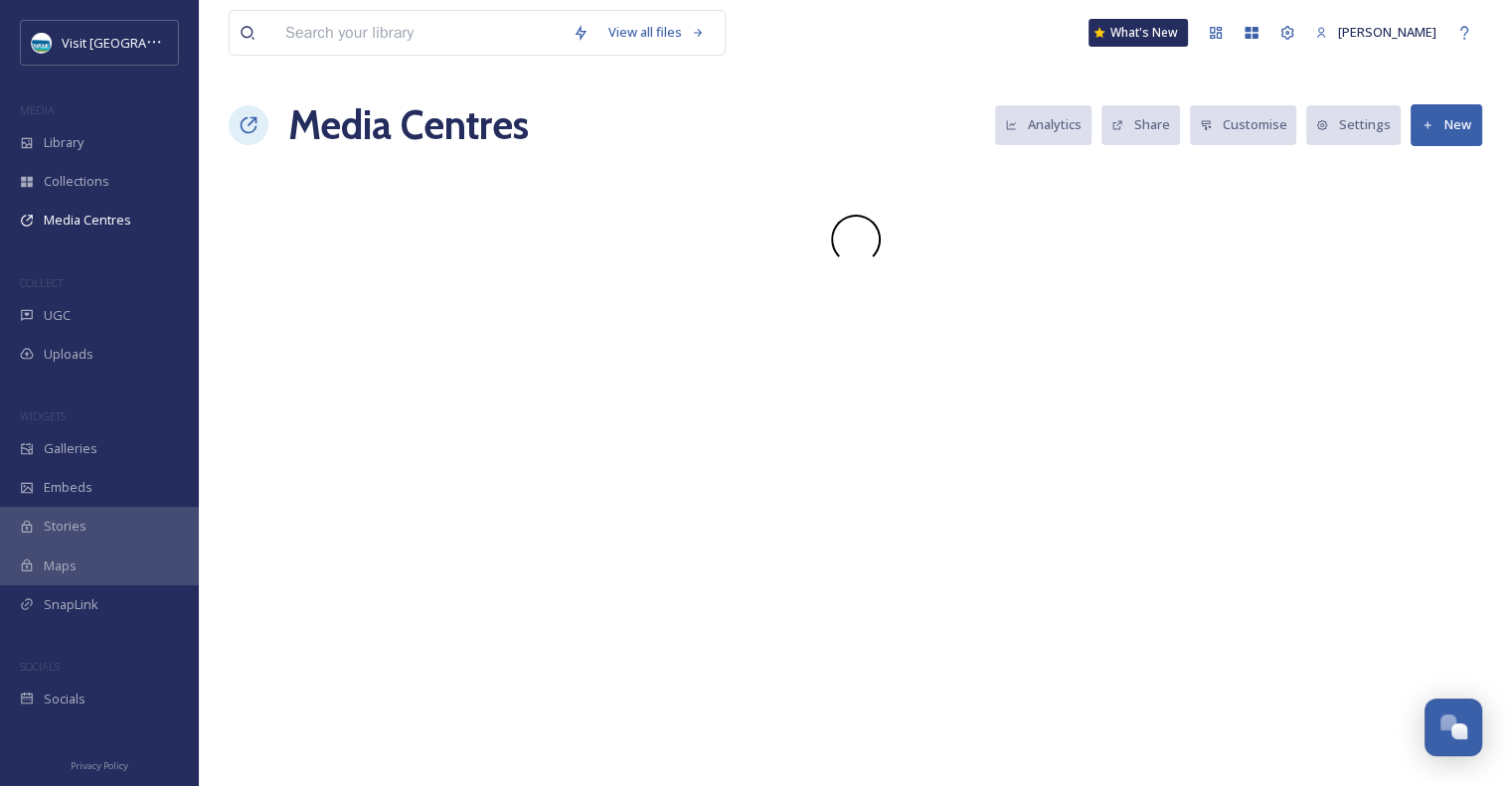 scroll, scrollTop: 0, scrollLeft: 0, axis: both 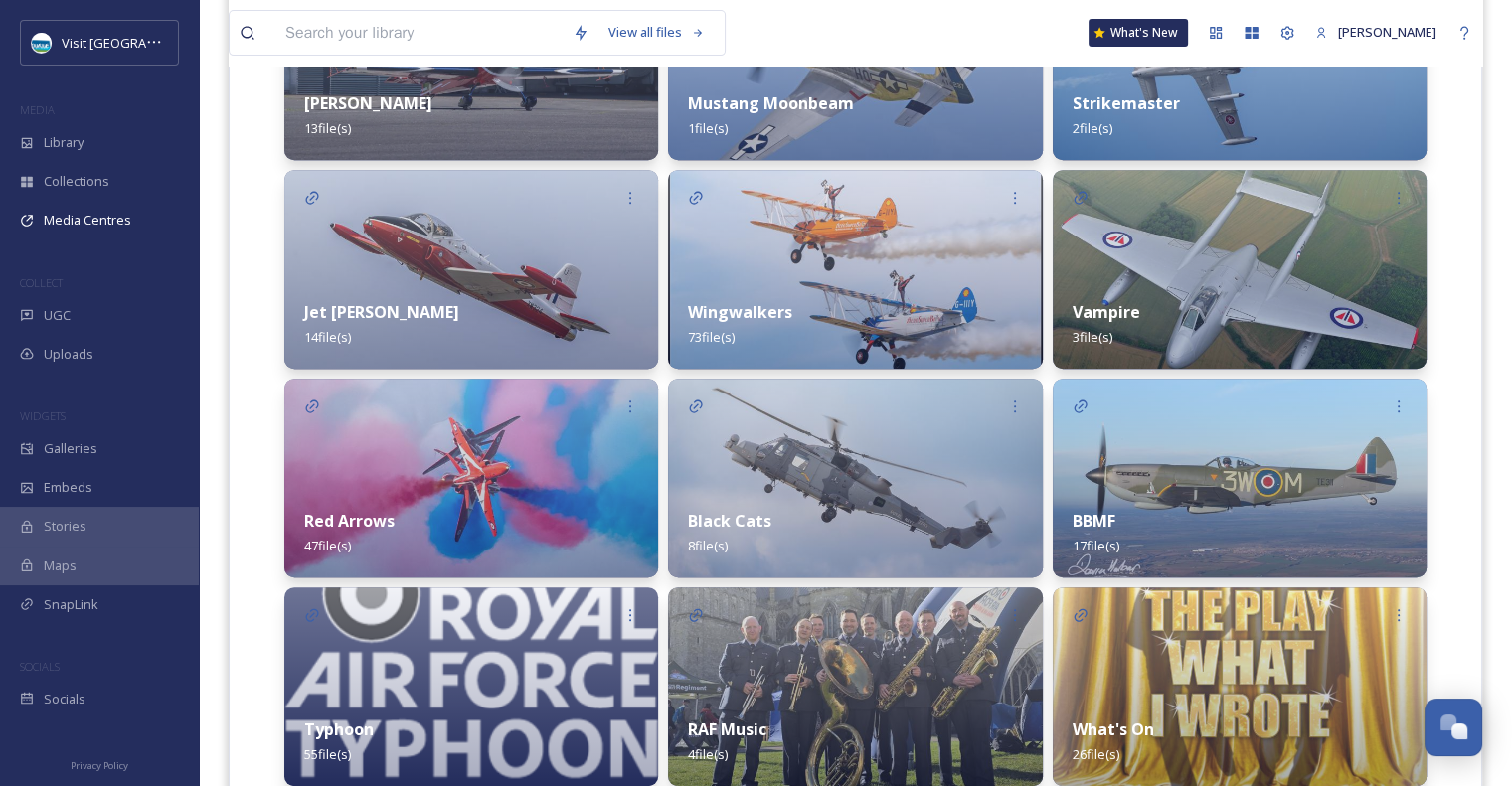 click at bounding box center (471, 269) 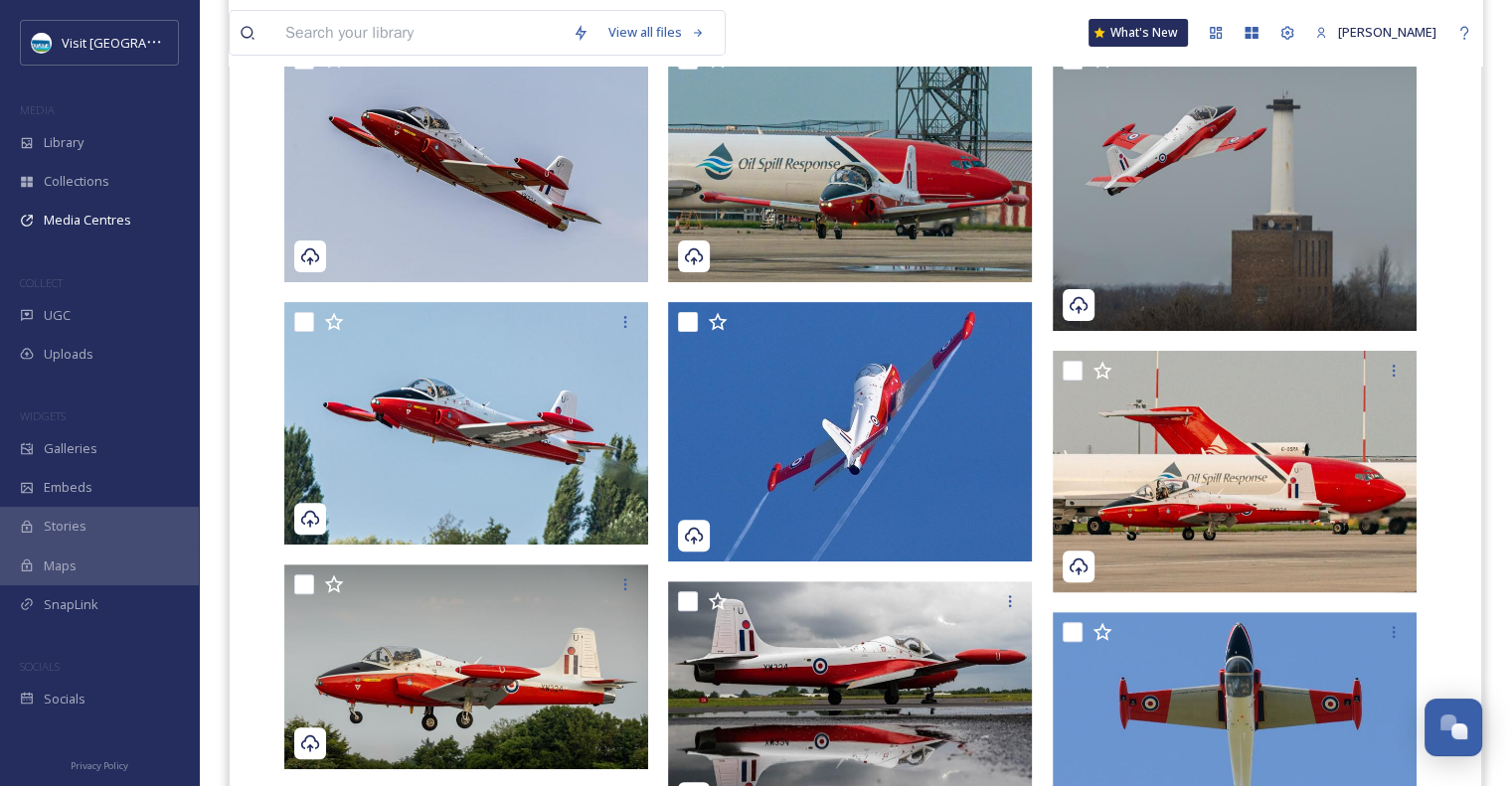 scroll, scrollTop: 556, scrollLeft: 0, axis: vertical 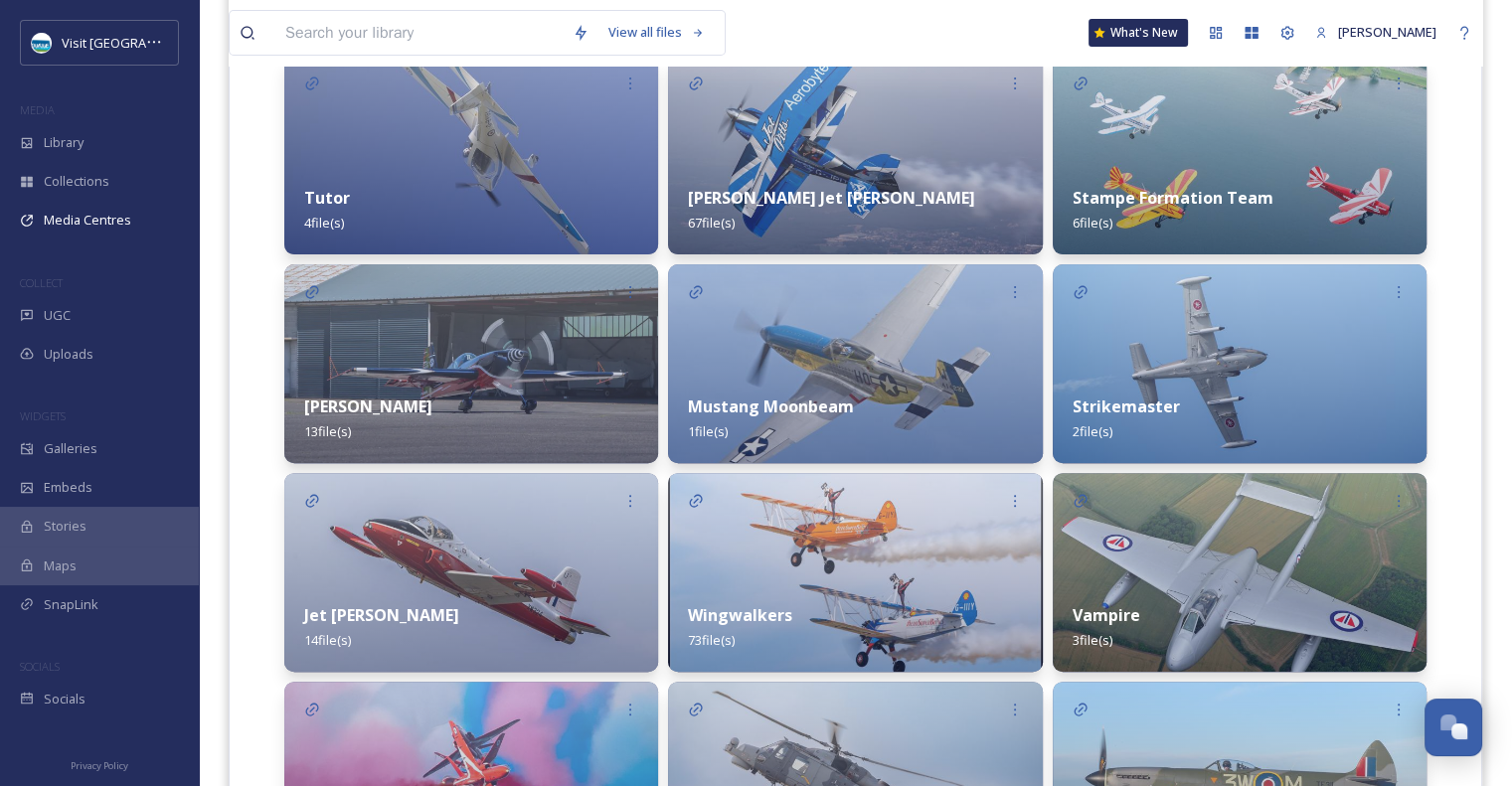 click at bounding box center (1240, 364) 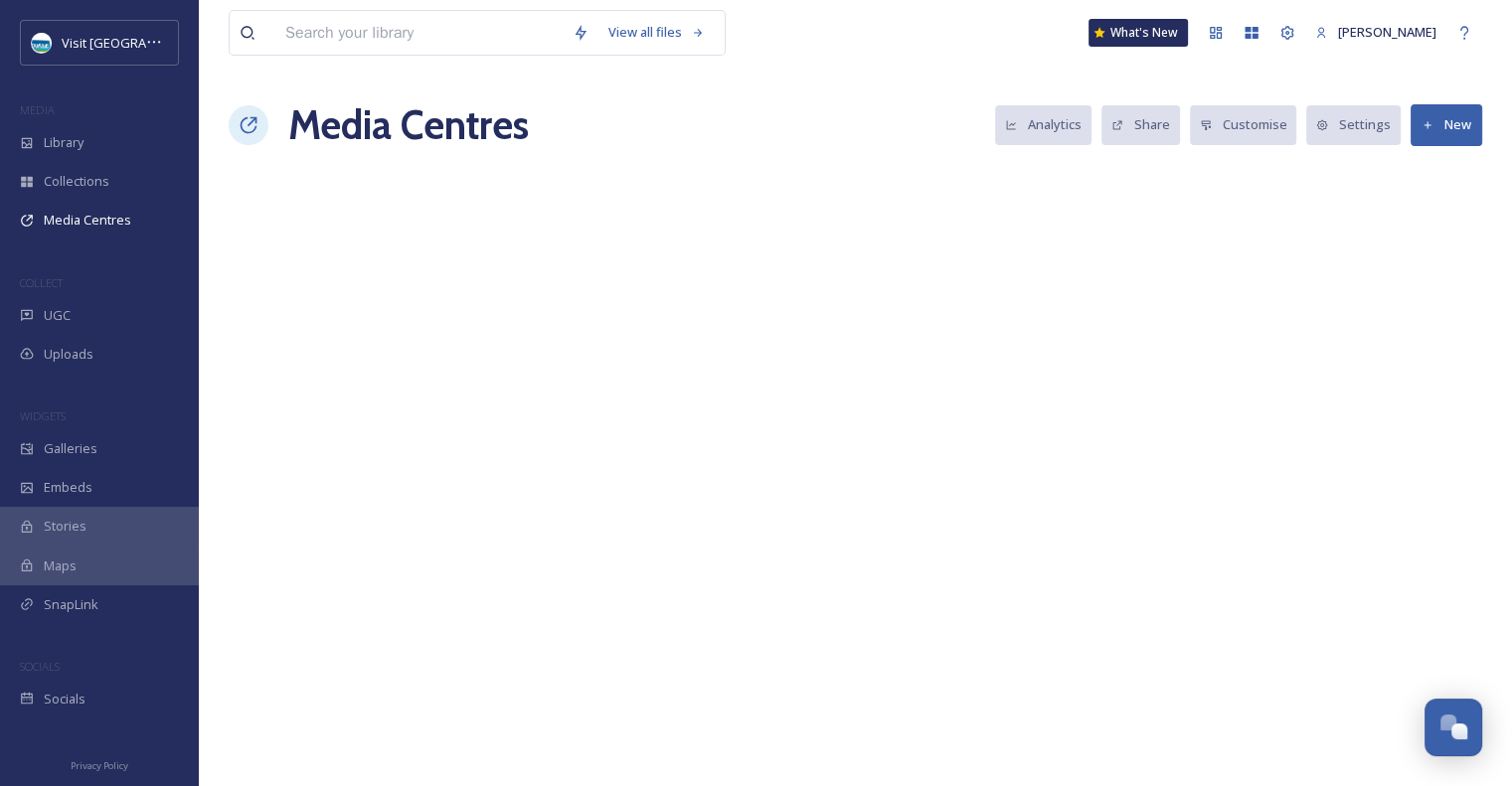 scroll, scrollTop: 0, scrollLeft: 0, axis: both 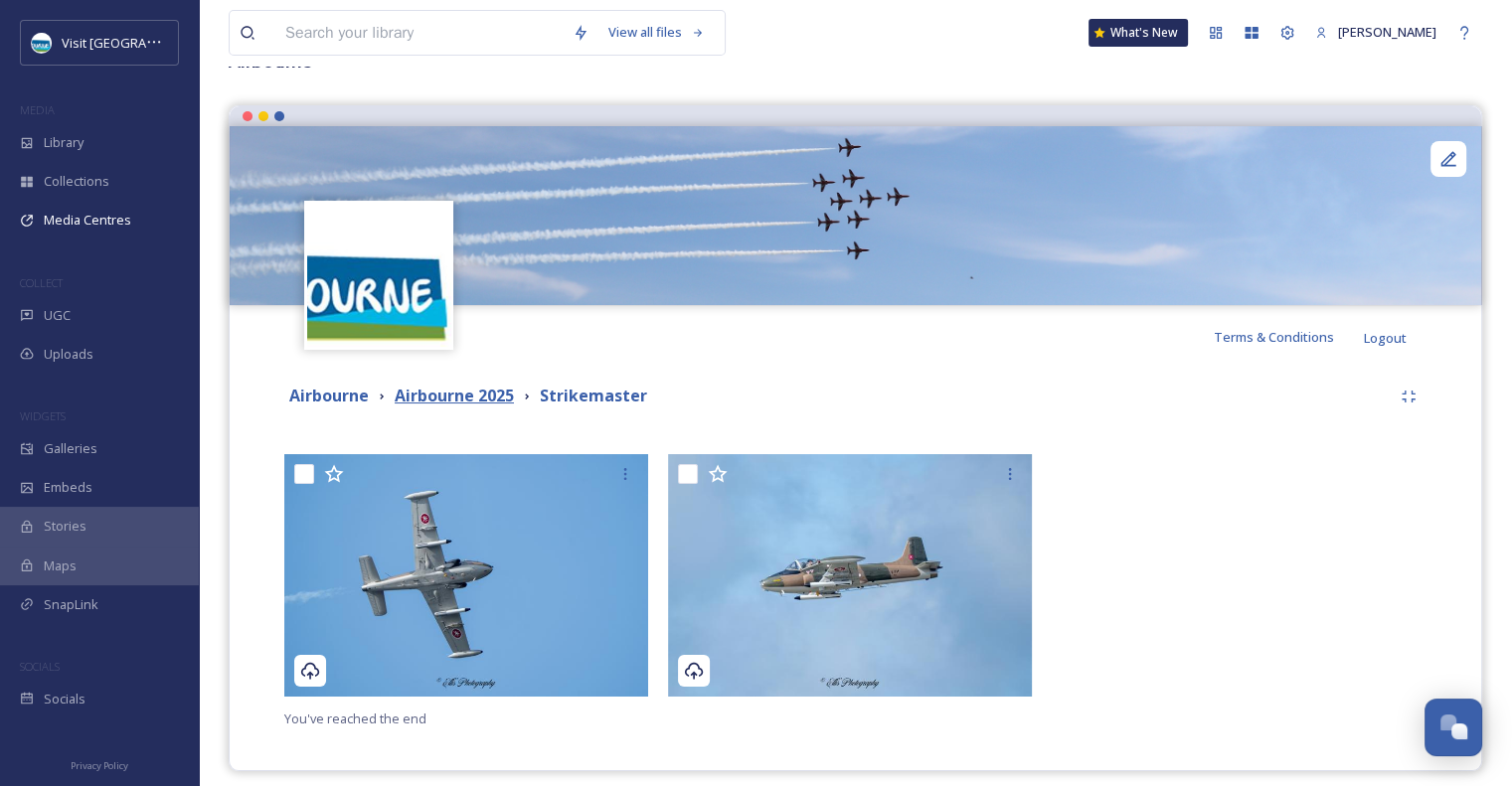 click on "Airbourne 2025" at bounding box center (454, 395) 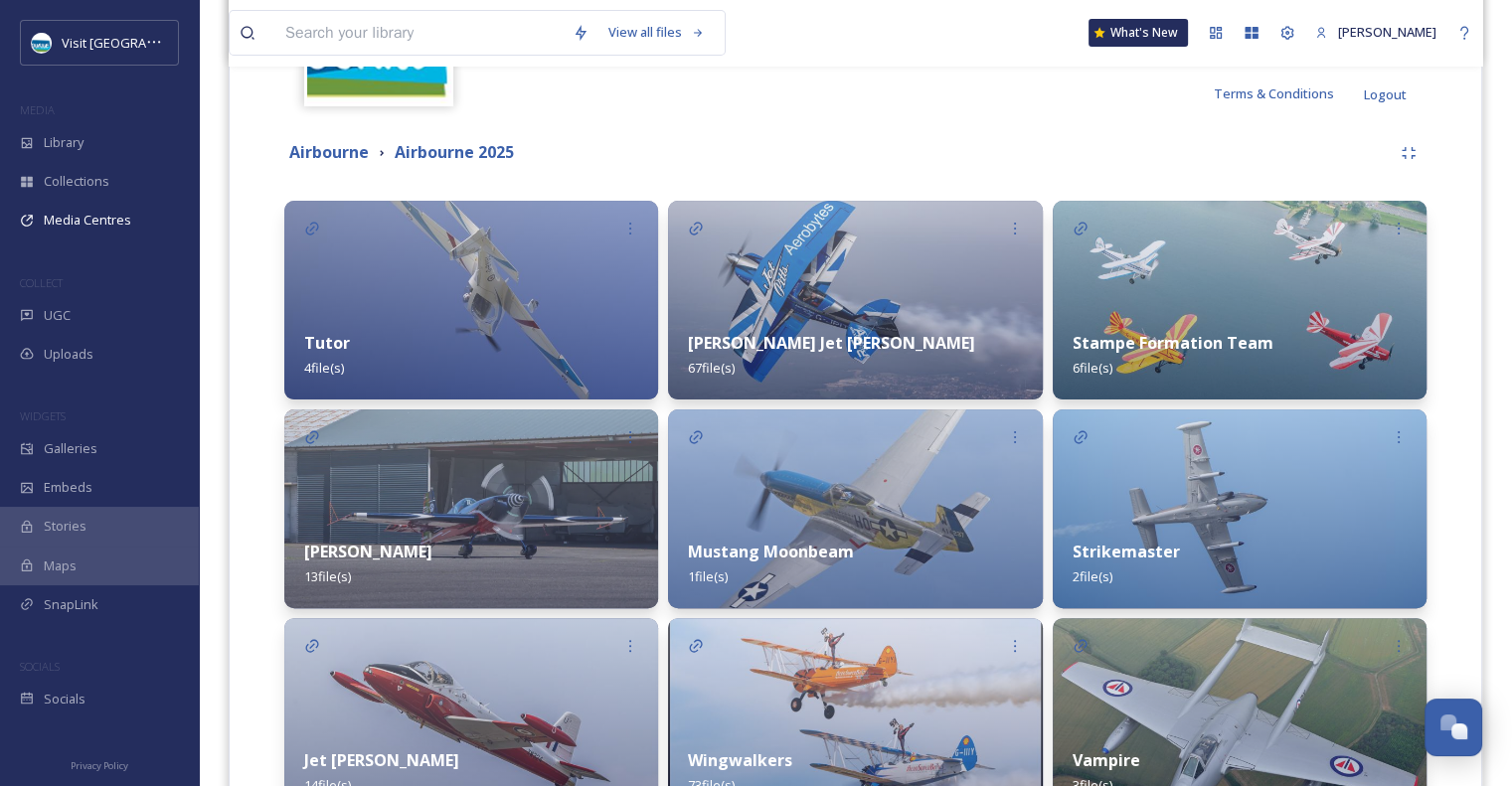 scroll, scrollTop: 380, scrollLeft: 0, axis: vertical 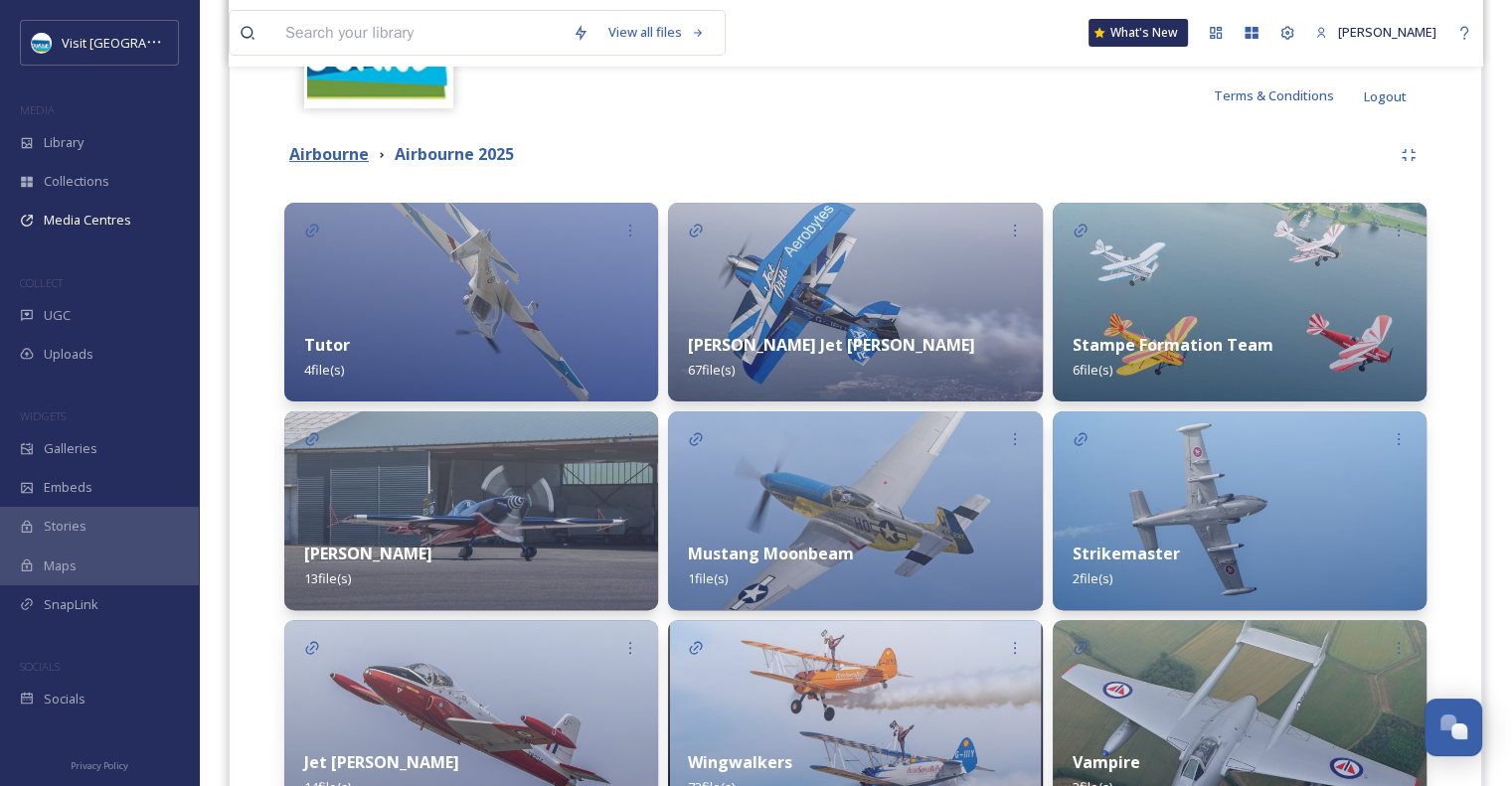 click on "Airbourne" at bounding box center (329, 154) 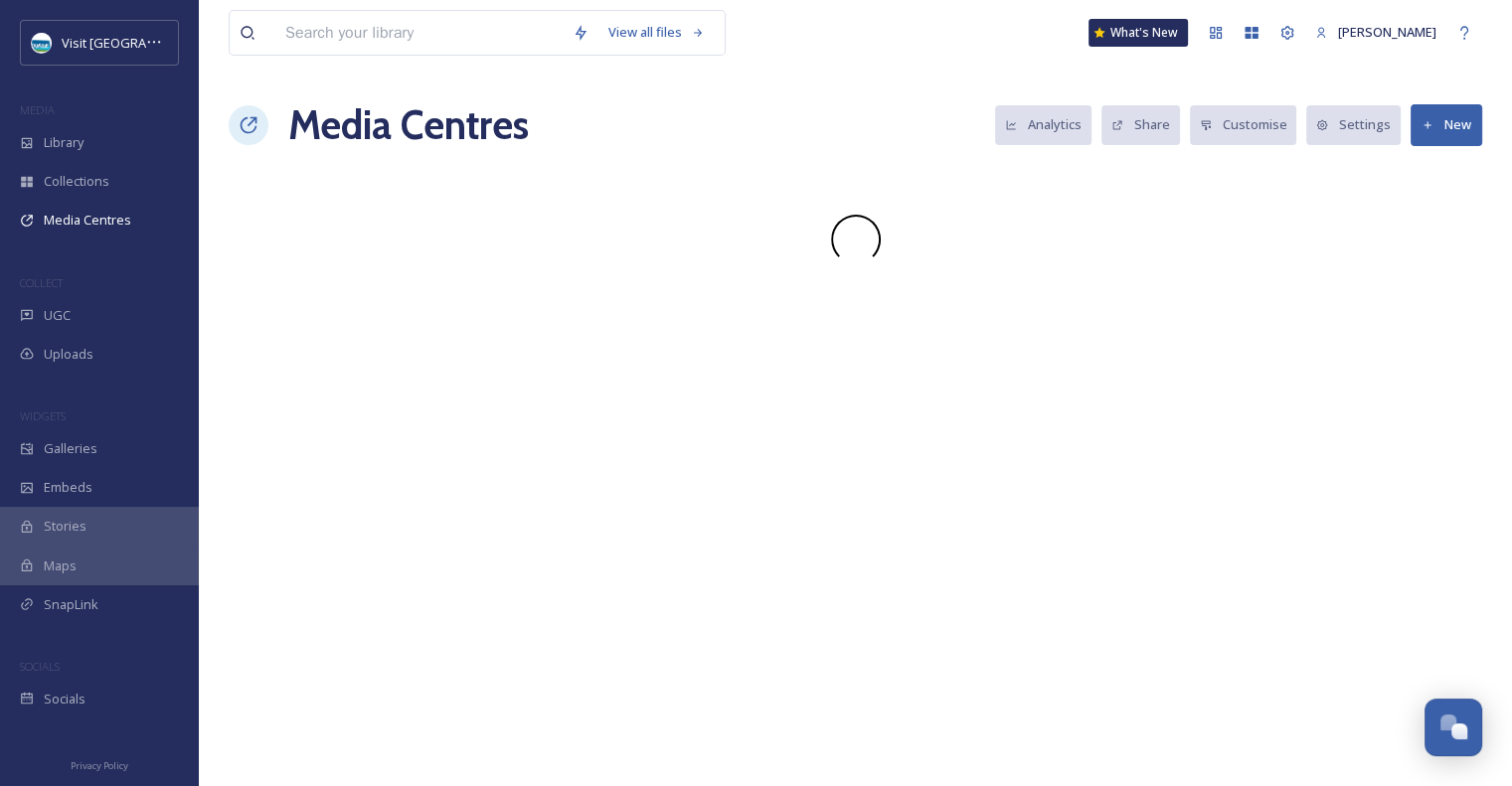 scroll, scrollTop: 0, scrollLeft: 0, axis: both 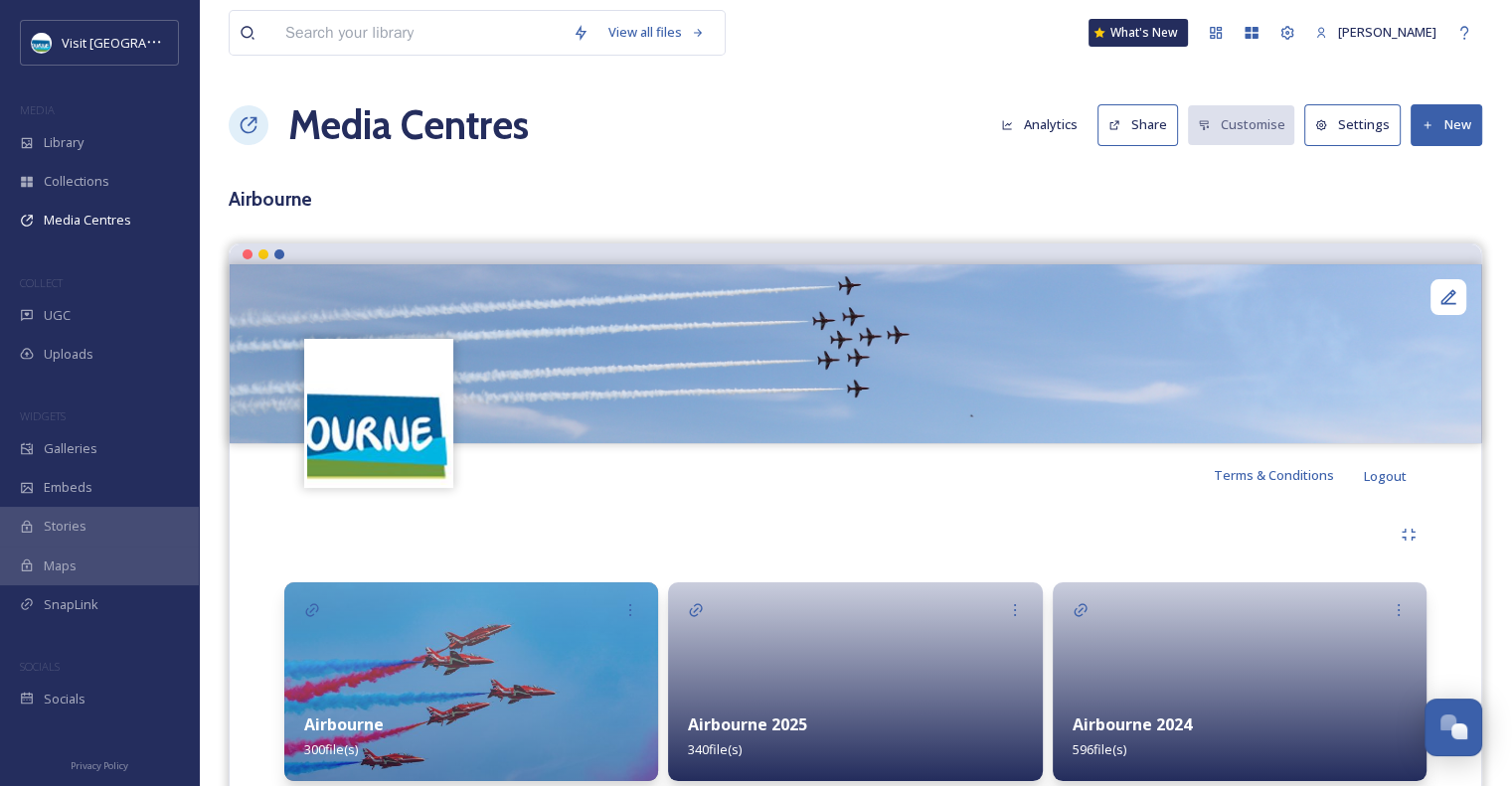 click on "Airbourne 2024 596  file(s)" at bounding box center [1240, 736] 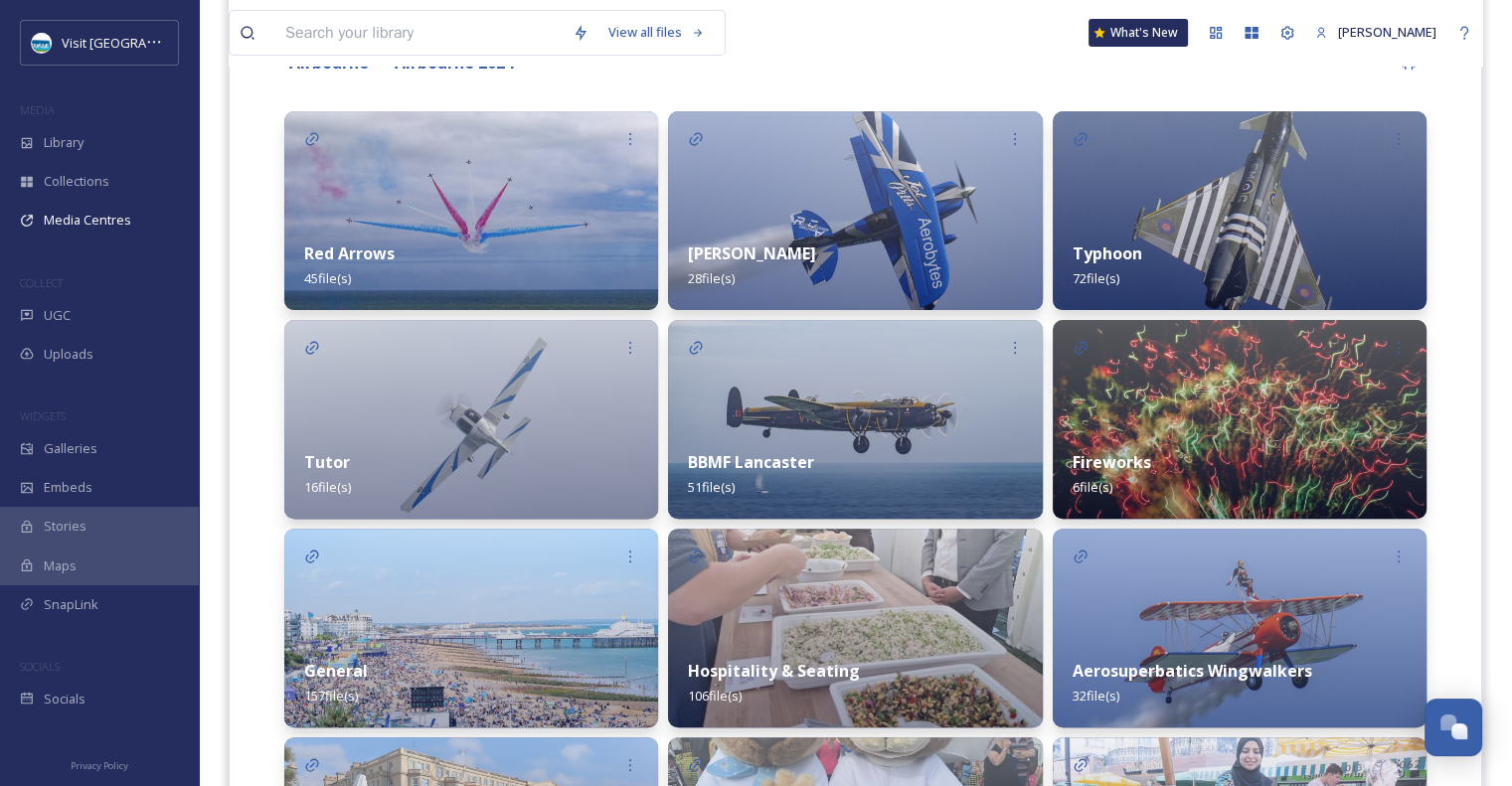 scroll, scrollTop: 1141, scrollLeft: 0, axis: vertical 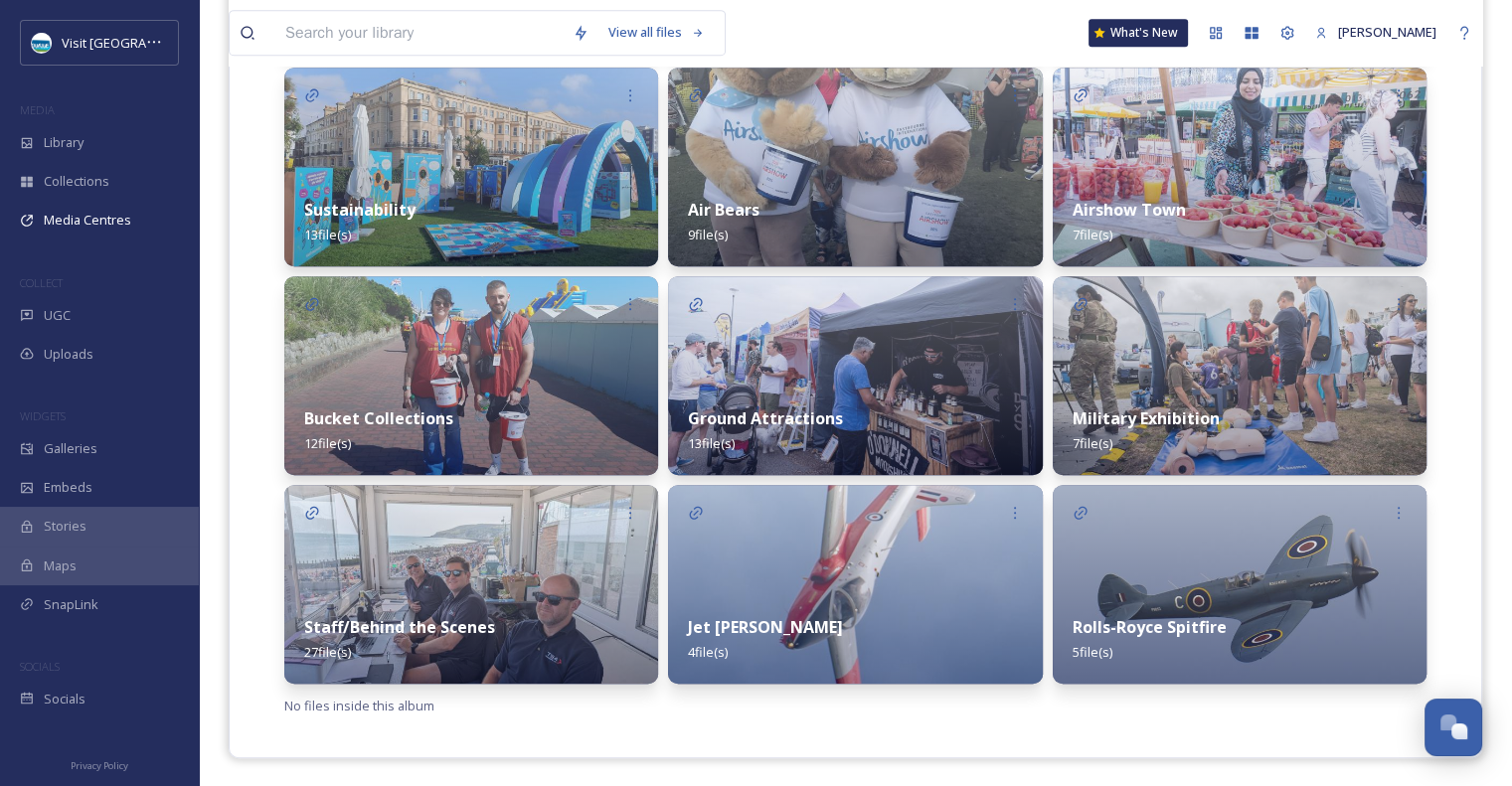click at bounding box center (1240, 584) 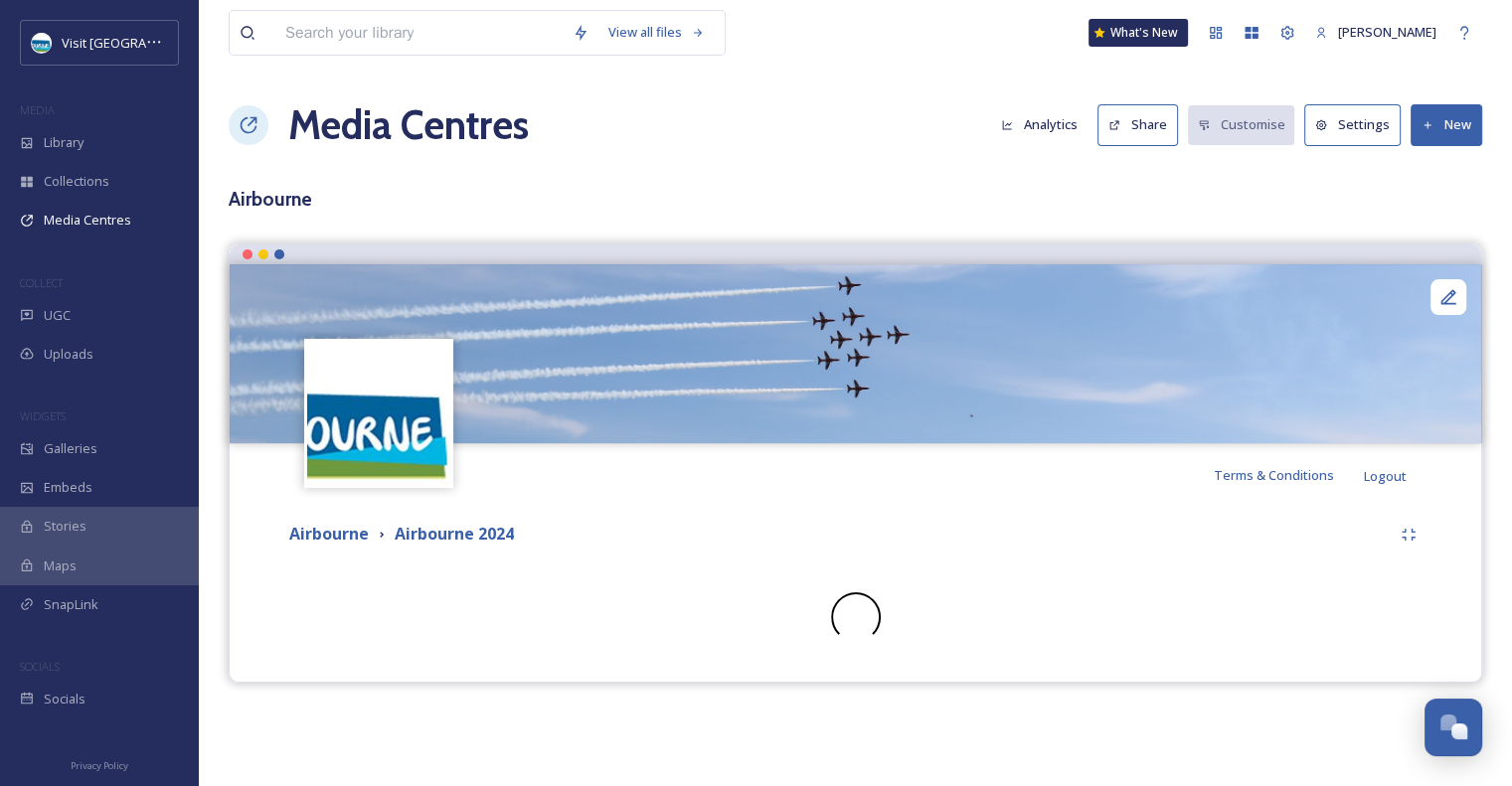 scroll, scrollTop: 0, scrollLeft: 0, axis: both 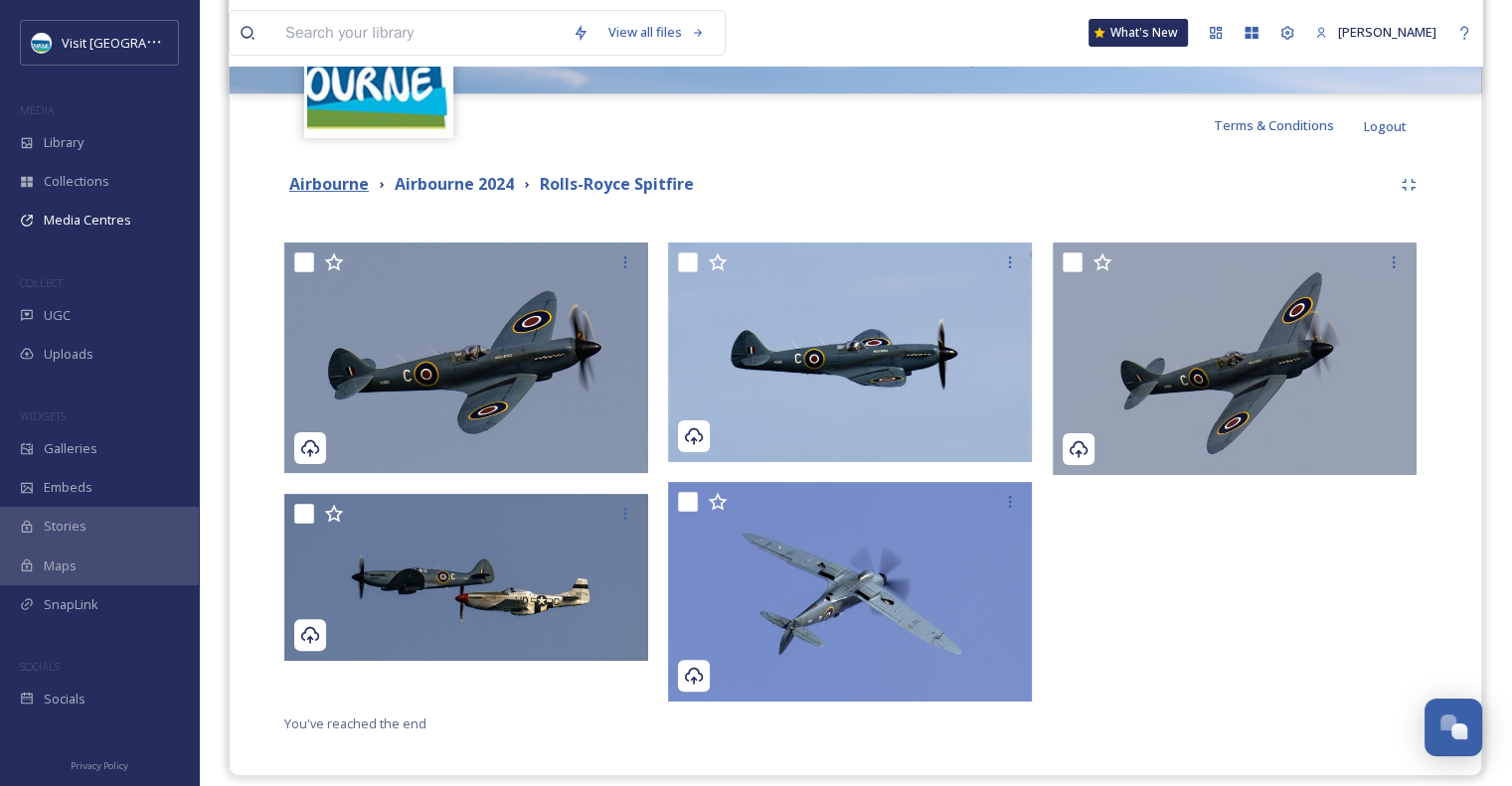 click on "Airbourne" at bounding box center [329, 184] 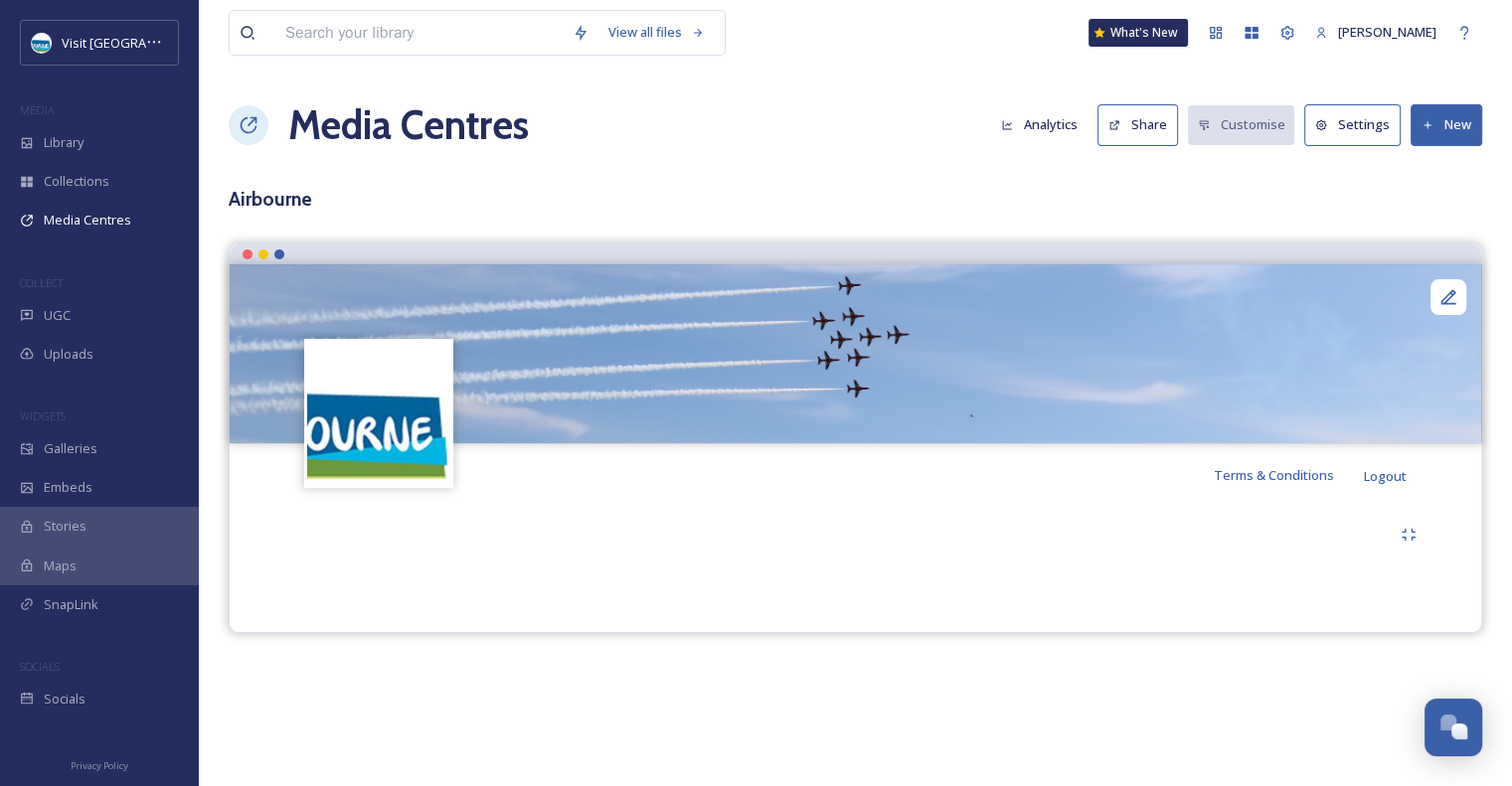 scroll, scrollTop: 0, scrollLeft: 0, axis: both 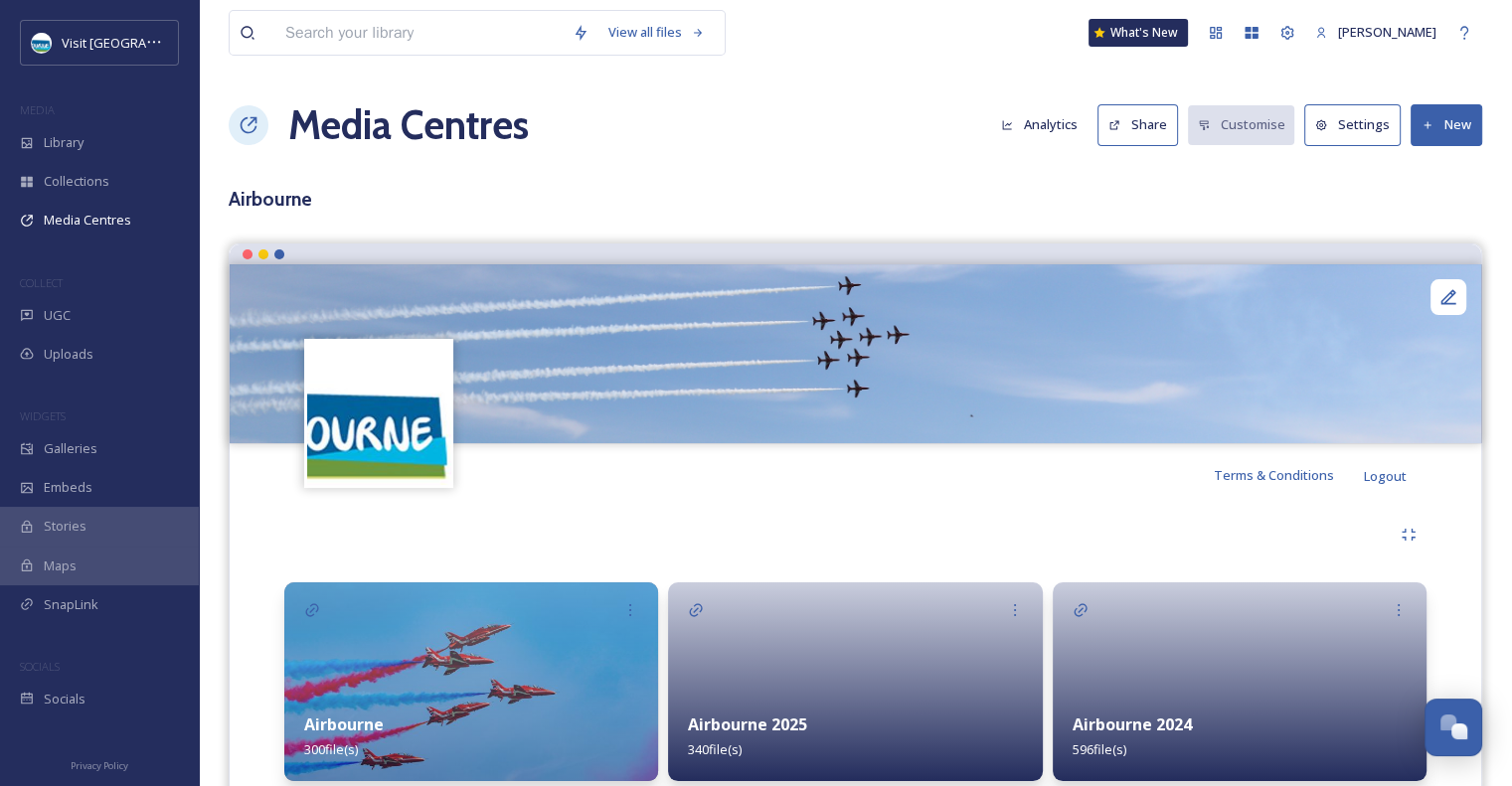 click on "Airbourne 2025 340  file(s)" at bounding box center [855, 736] 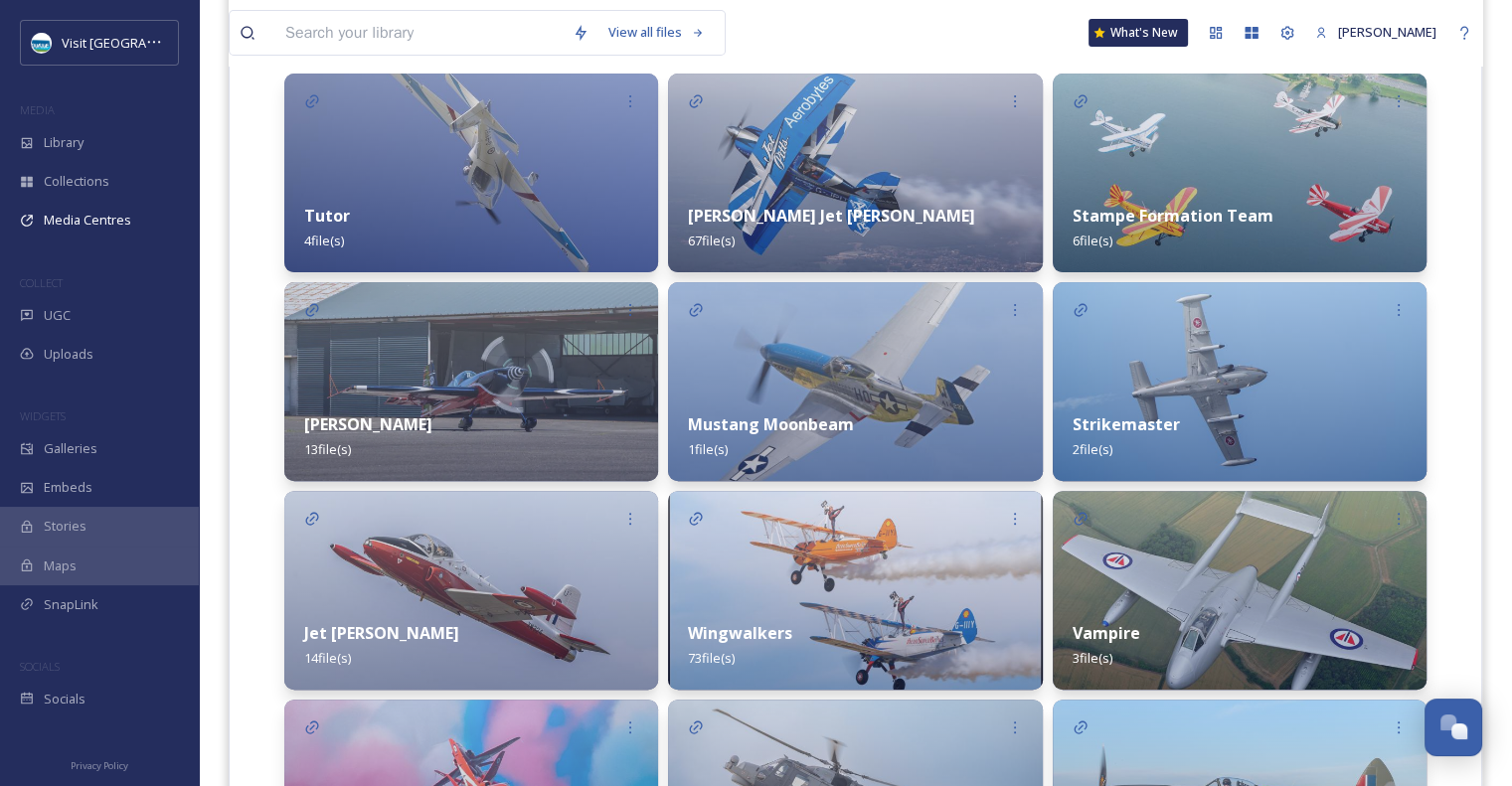 scroll, scrollTop: 524, scrollLeft: 0, axis: vertical 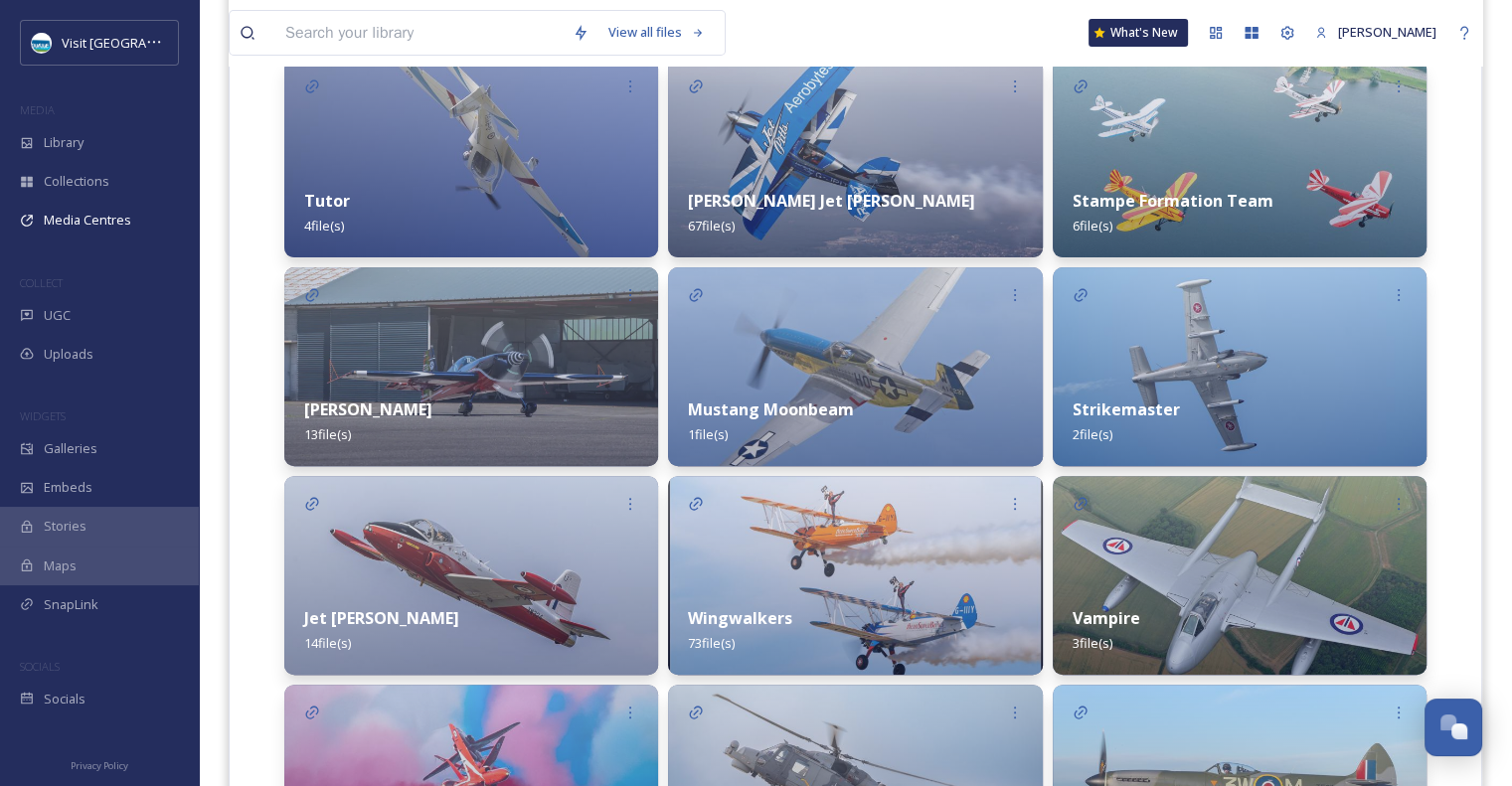 click on "Mustang Moonbeam 1  file(s)" at bounding box center (855, 421) 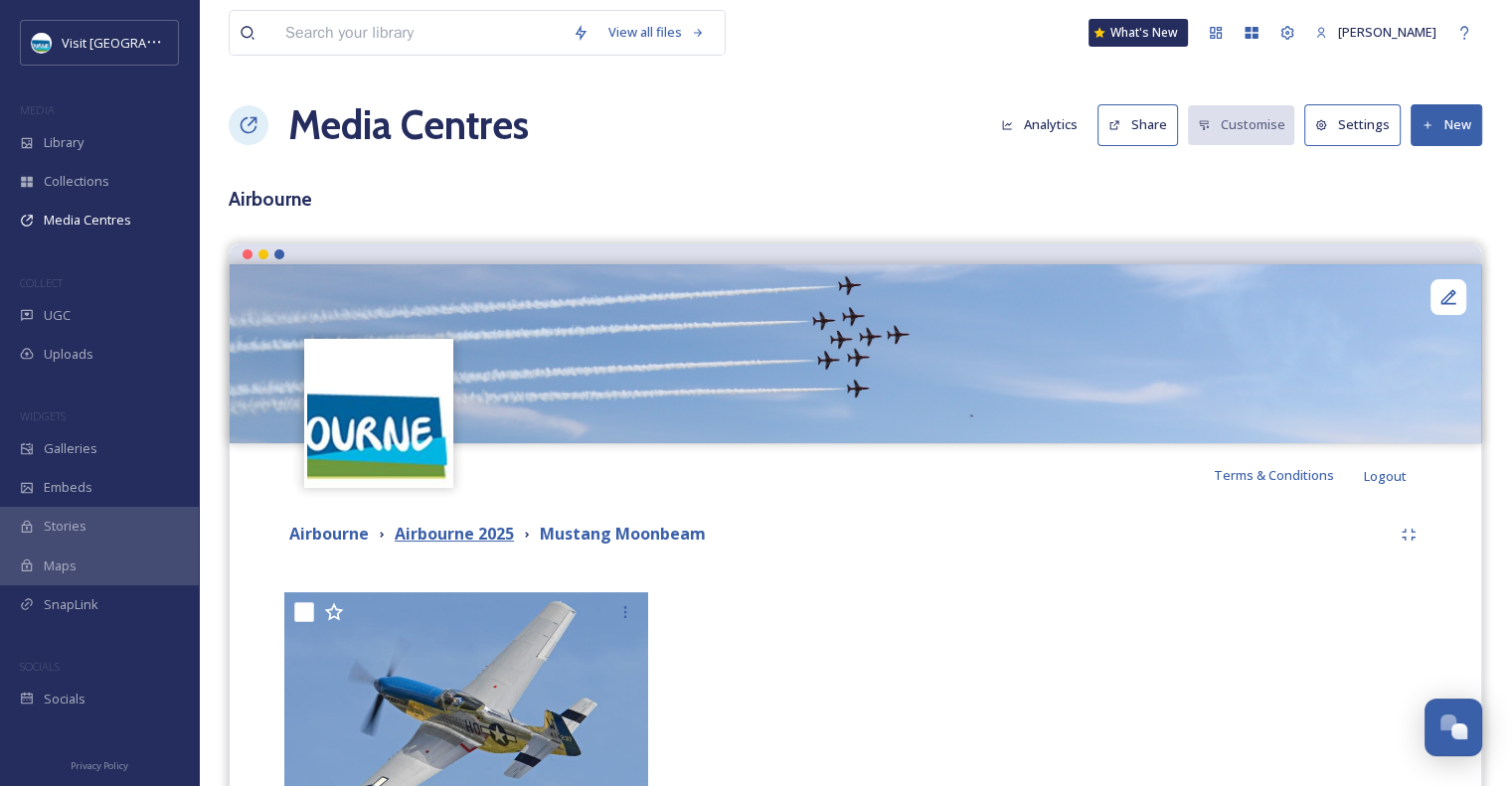 click on "Airbourne 2025" at bounding box center [454, 534] 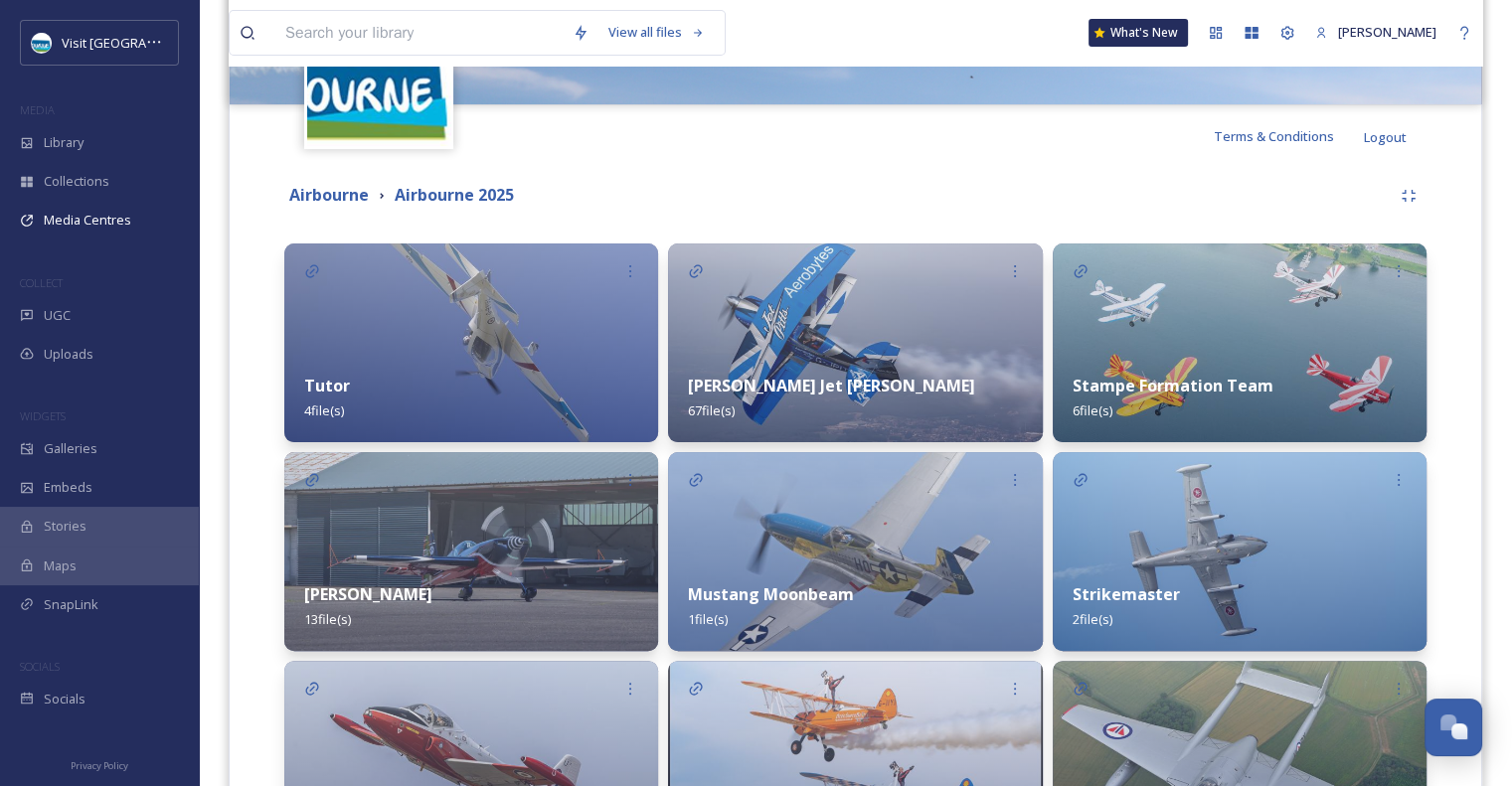 scroll, scrollTop: 341, scrollLeft: 0, axis: vertical 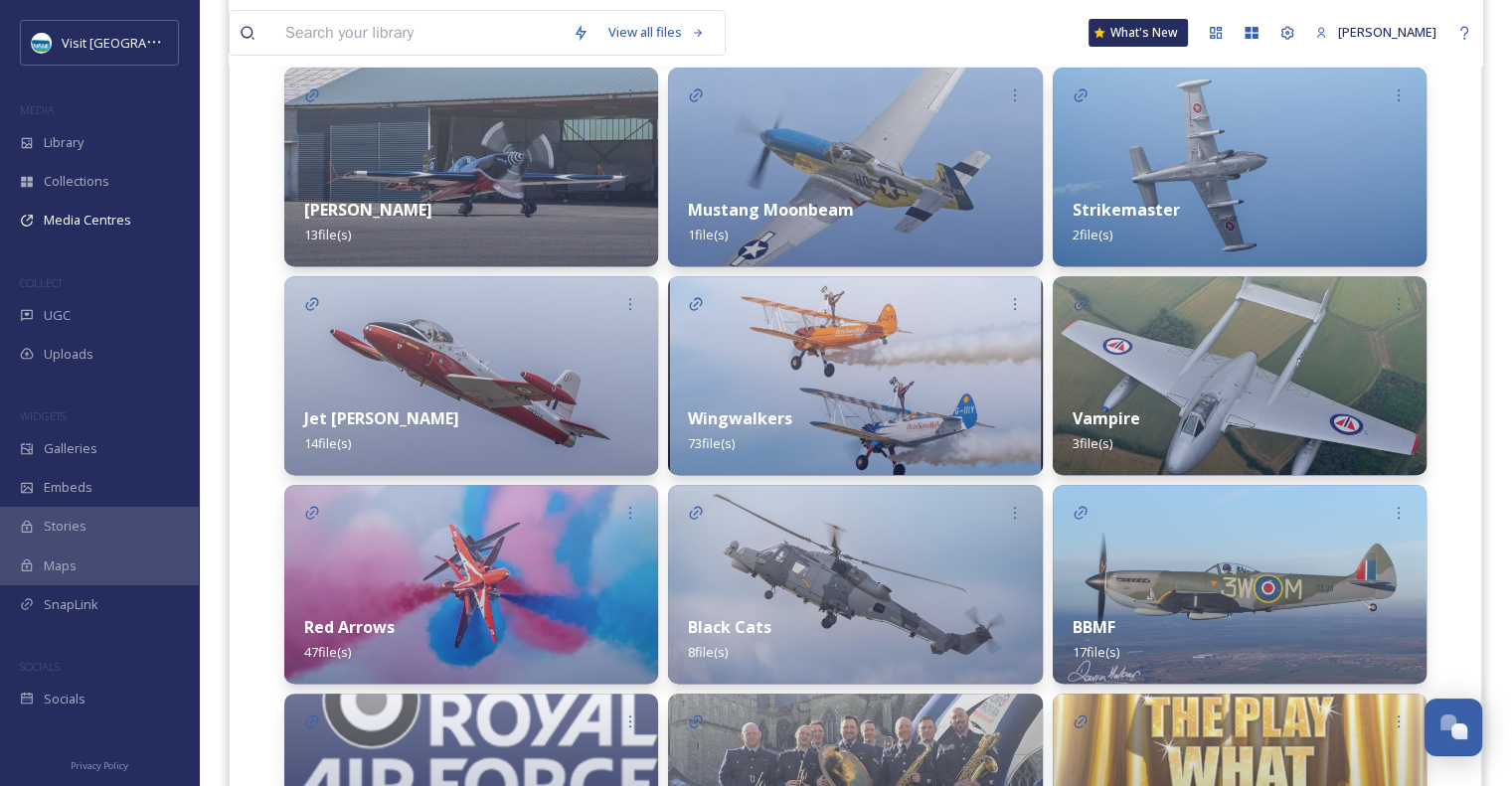 click on "Wingwalkers 73  file(s)" at bounding box center [855, 430] 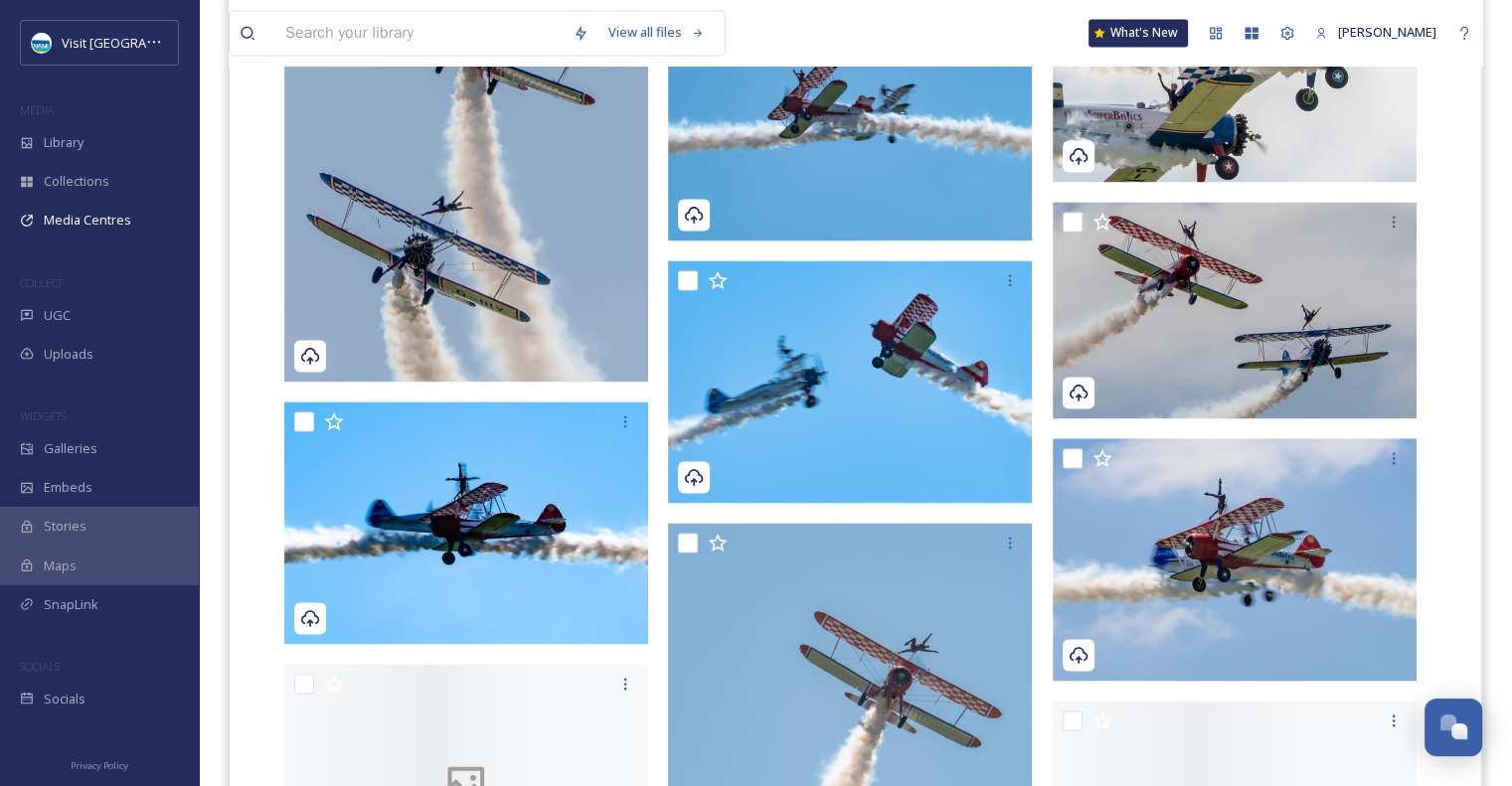 scroll, scrollTop: 3059, scrollLeft: 0, axis: vertical 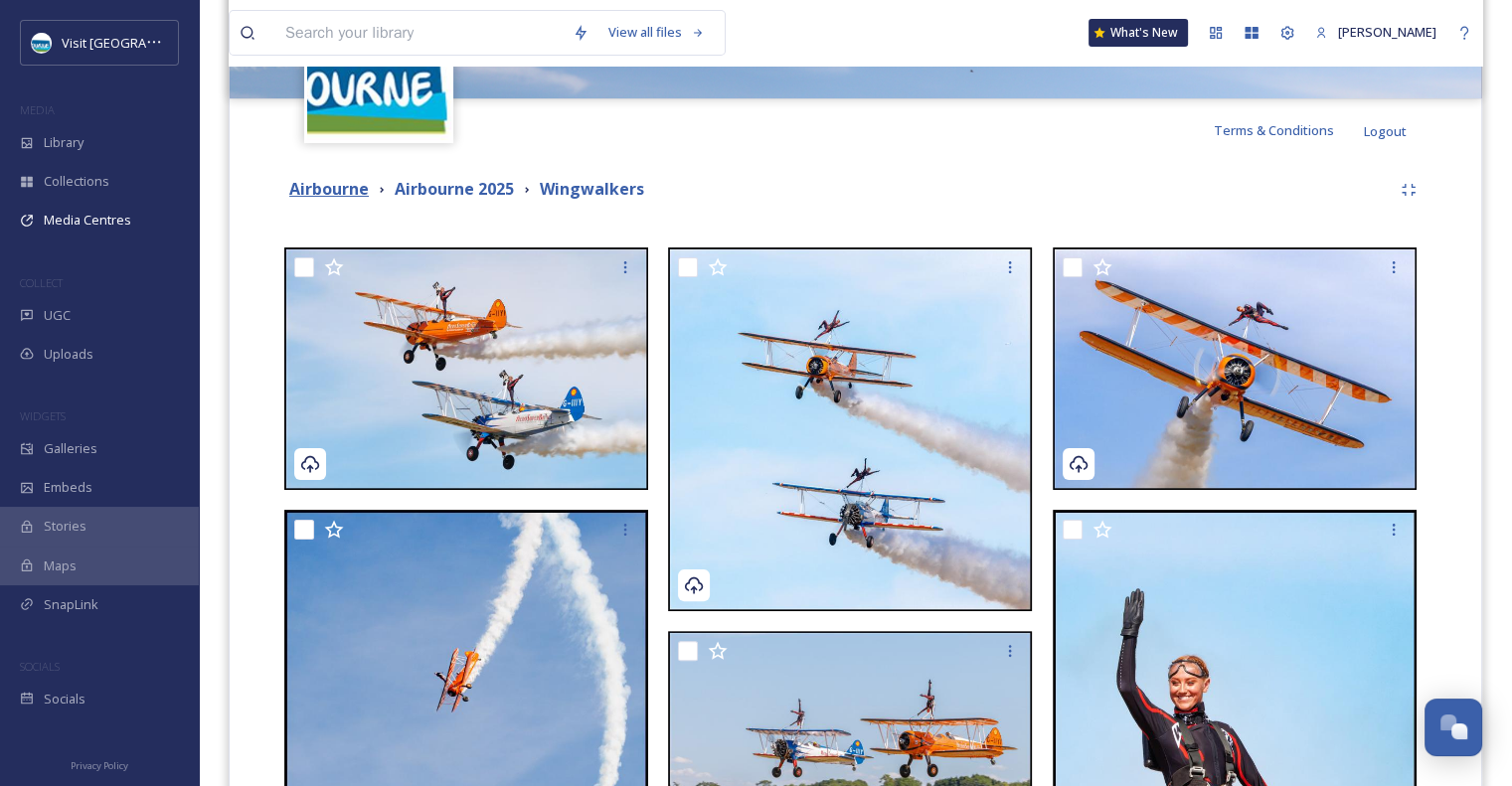 click on "Airbourne" at bounding box center [329, 189] 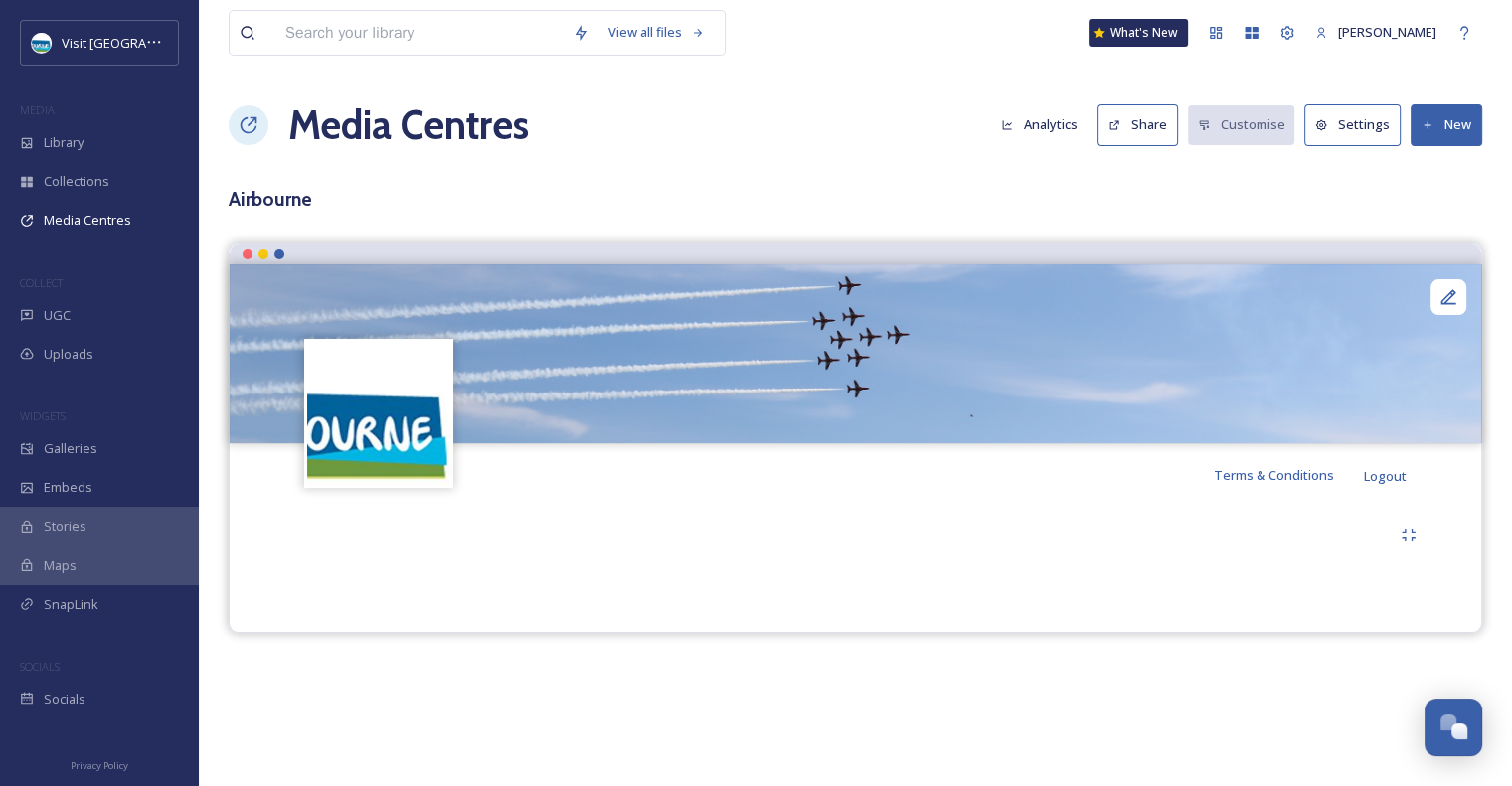 scroll, scrollTop: 0, scrollLeft: 0, axis: both 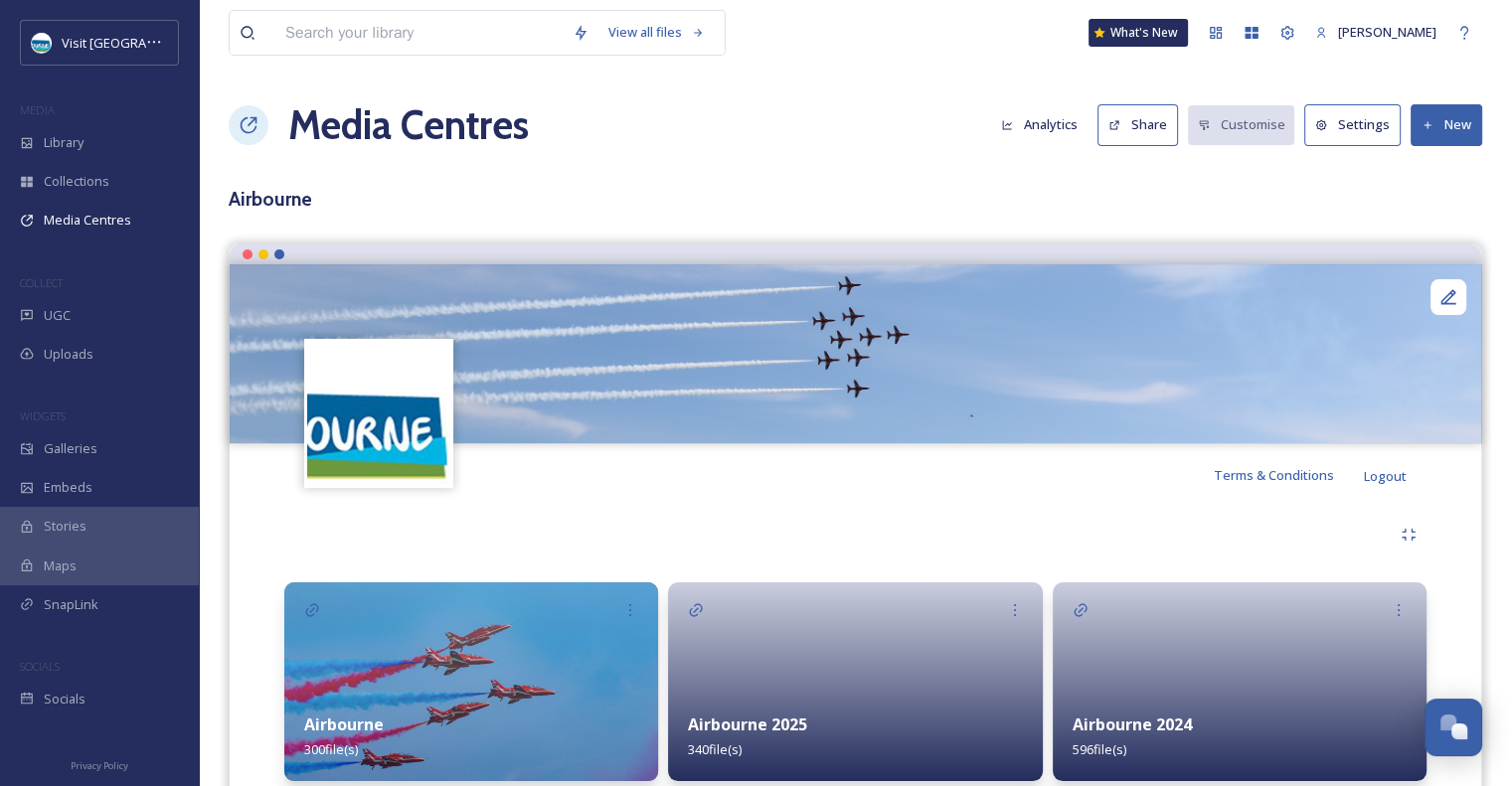 click on "Airbourne 2024 596  file(s)" at bounding box center (1240, 736) 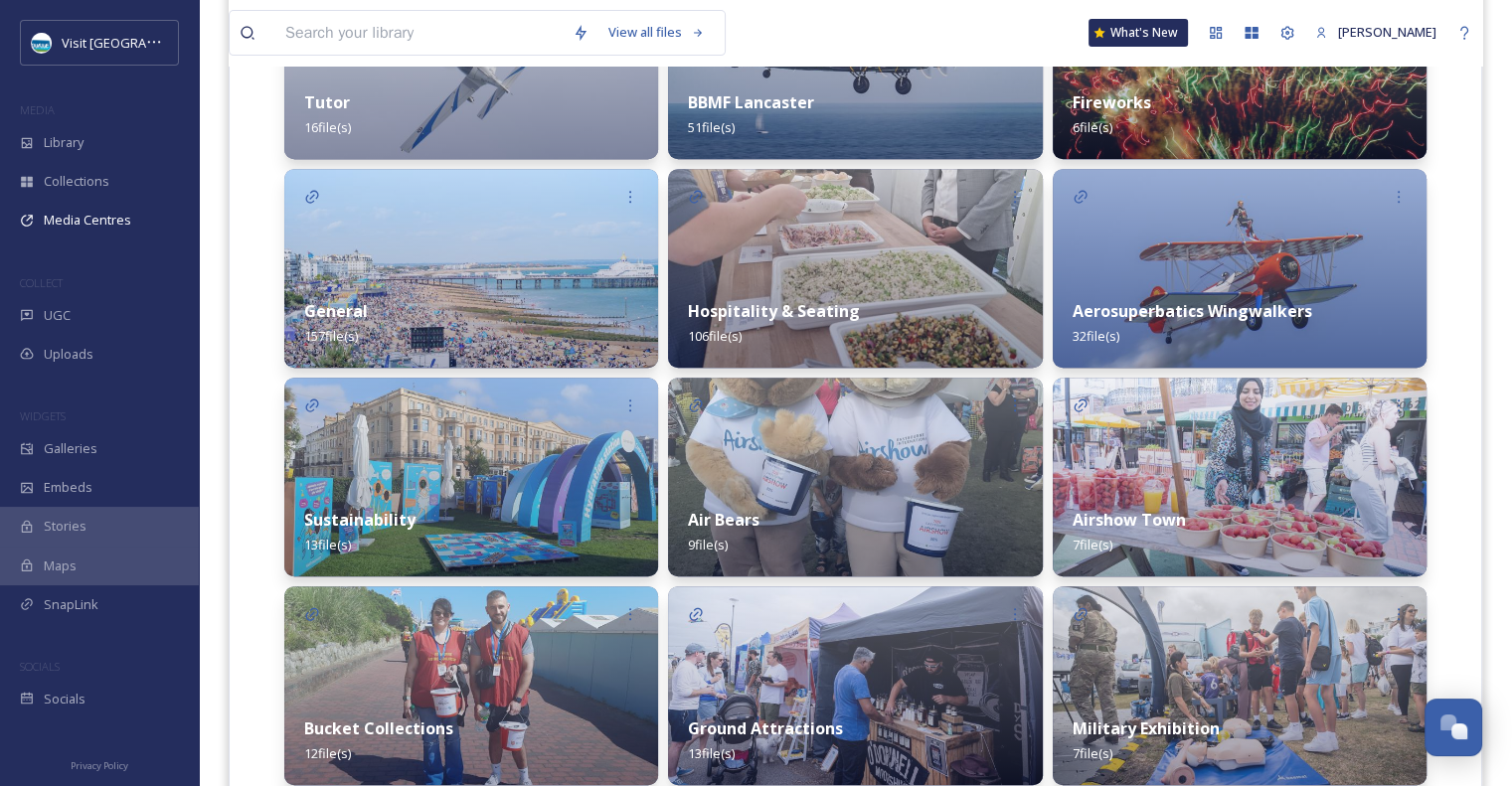 scroll, scrollTop: 835, scrollLeft: 0, axis: vertical 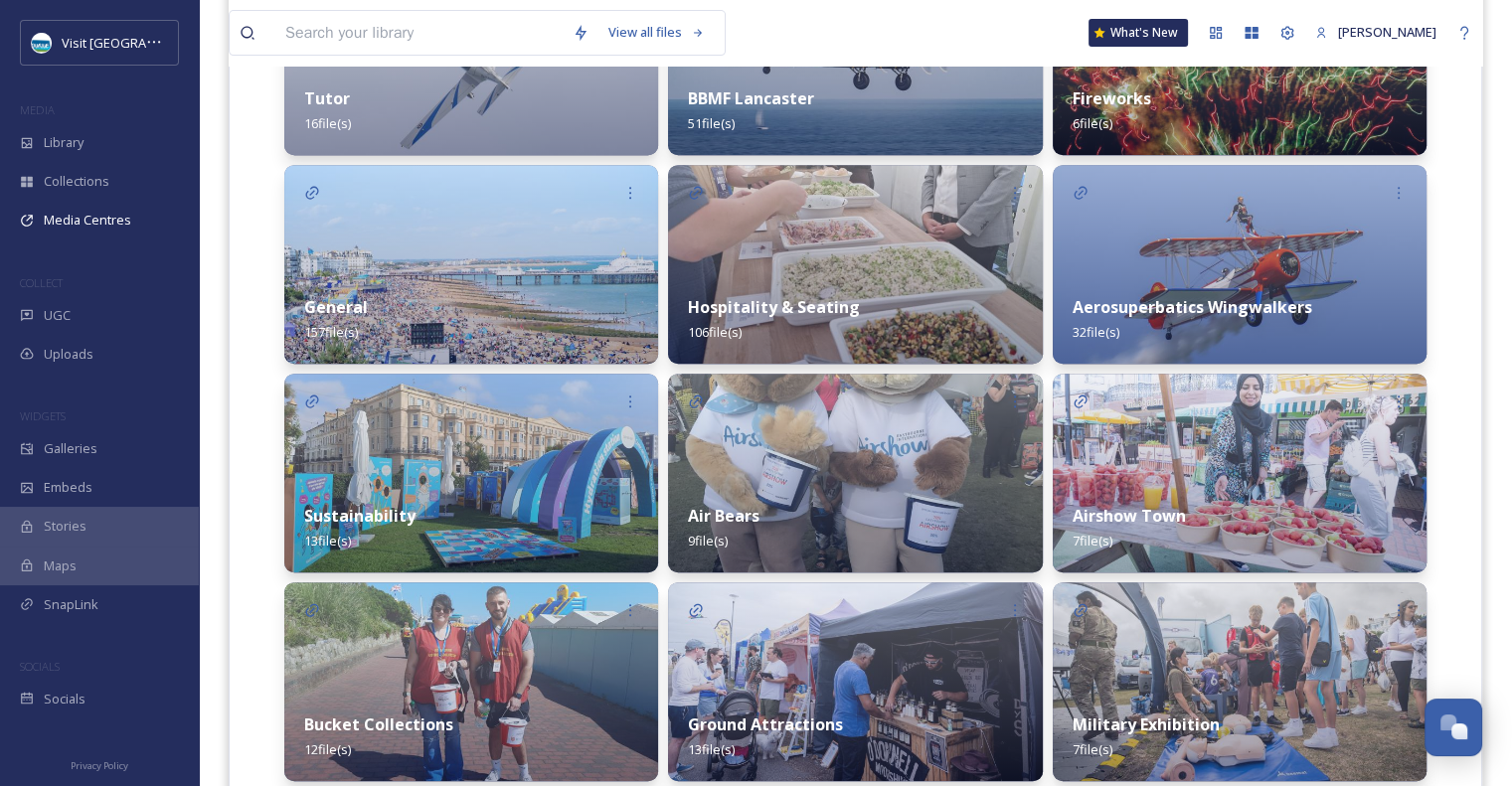 click on "Aerosuperbatics Wingwalkers" at bounding box center [1192, 307] 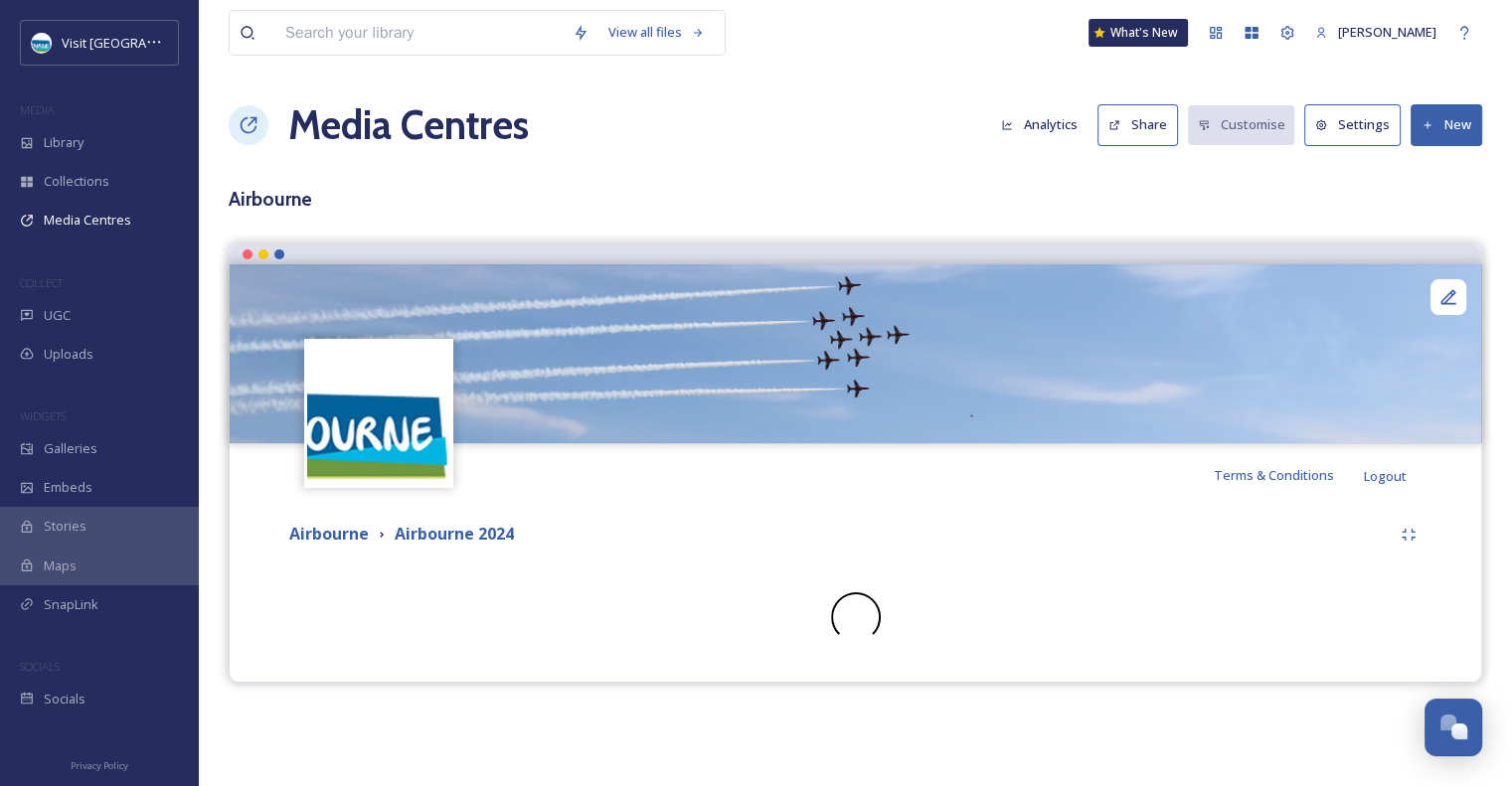 scroll, scrollTop: 0, scrollLeft: 0, axis: both 